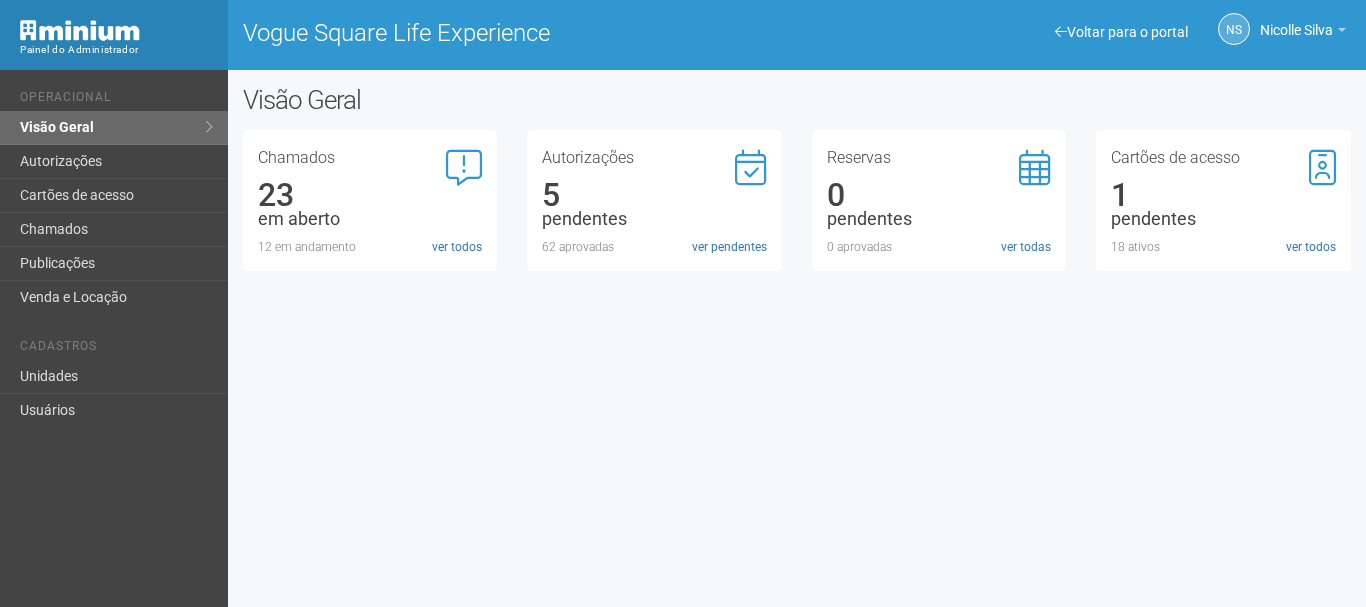 scroll, scrollTop: 0, scrollLeft: 0, axis: both 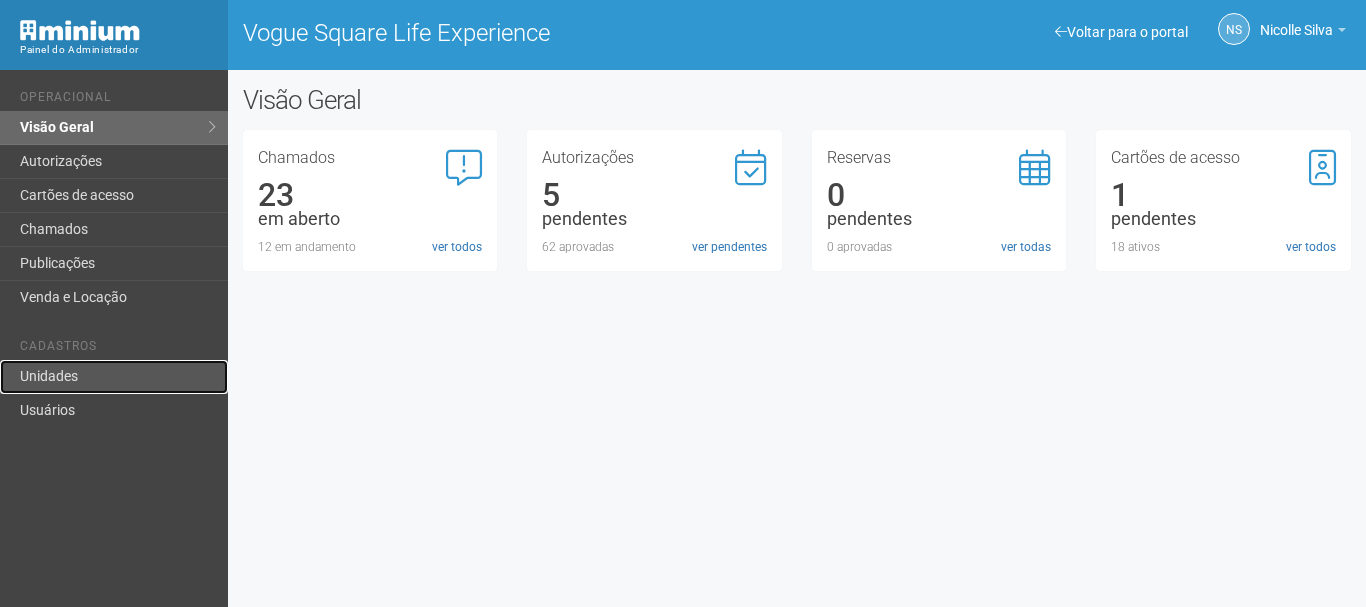 click on "Unidades" at bounding box center (114, 377) 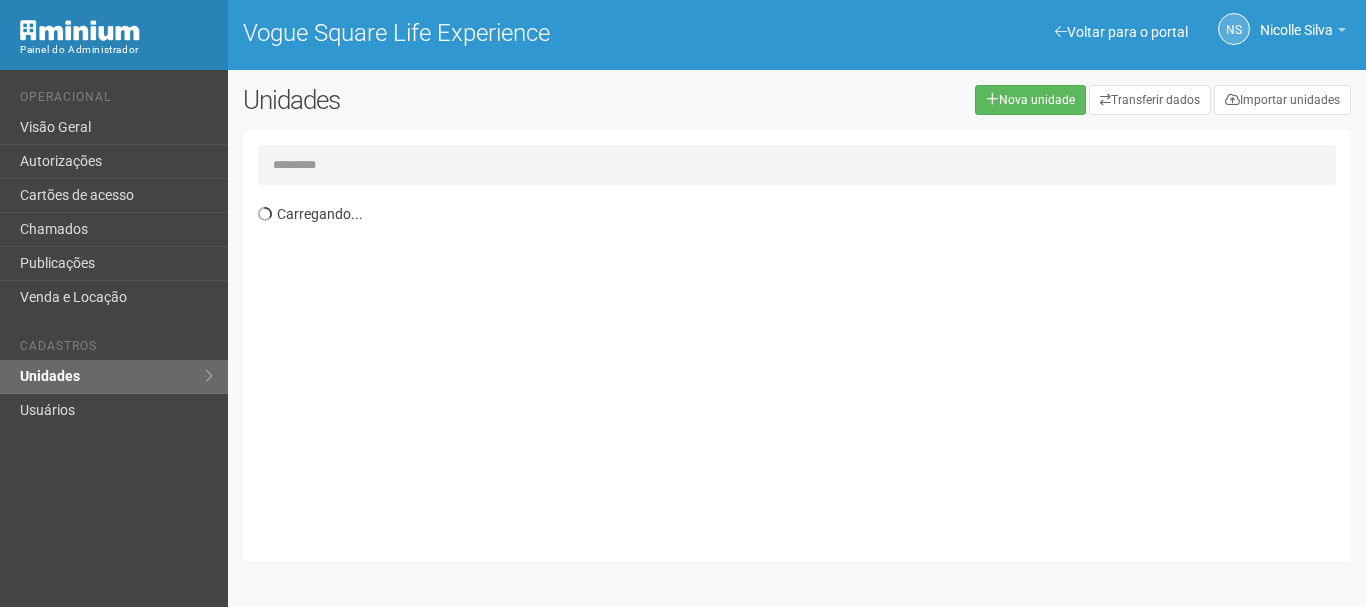 scroll, scrollTop: 0, scrollLeft: 0, axis: both 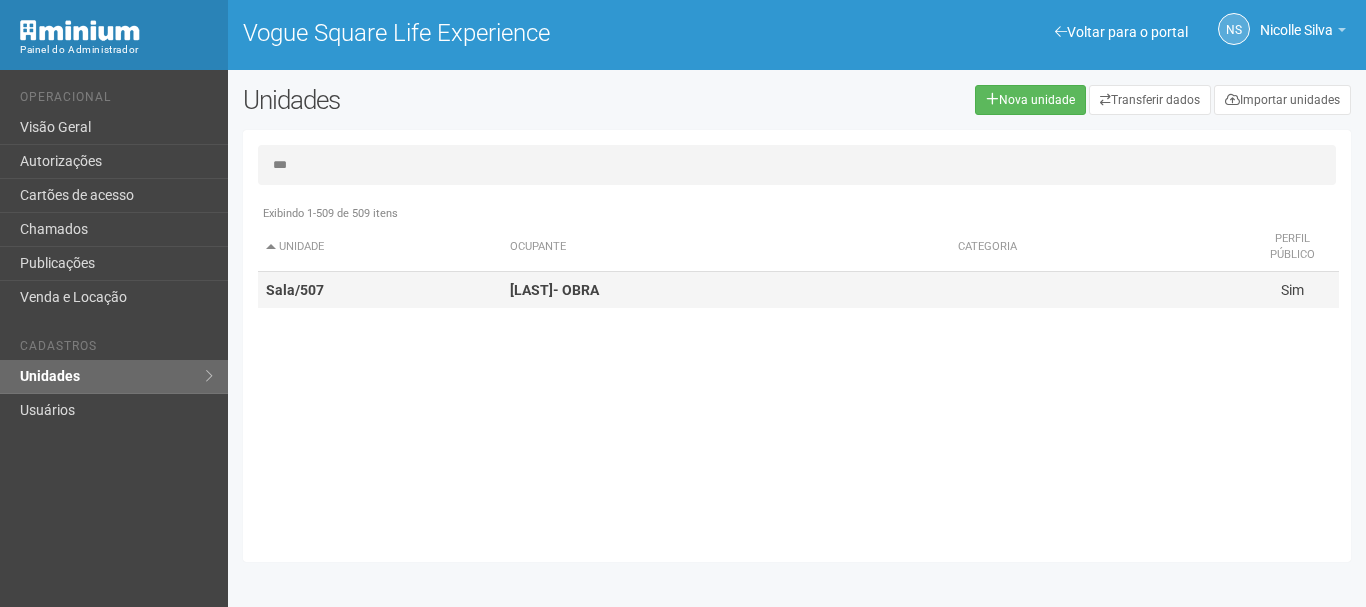click on "[LAST]- OBRA" at bounding box center [726, 290] 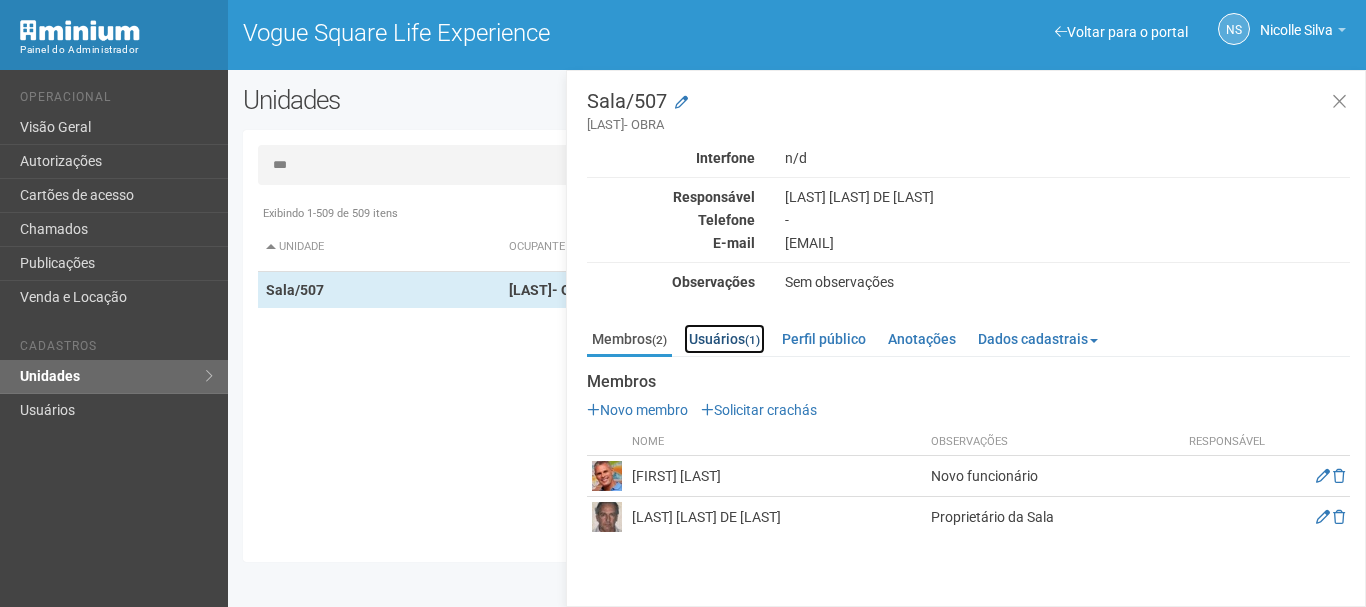 click on "Usuários  (1)" at bounding box center (724, 339) 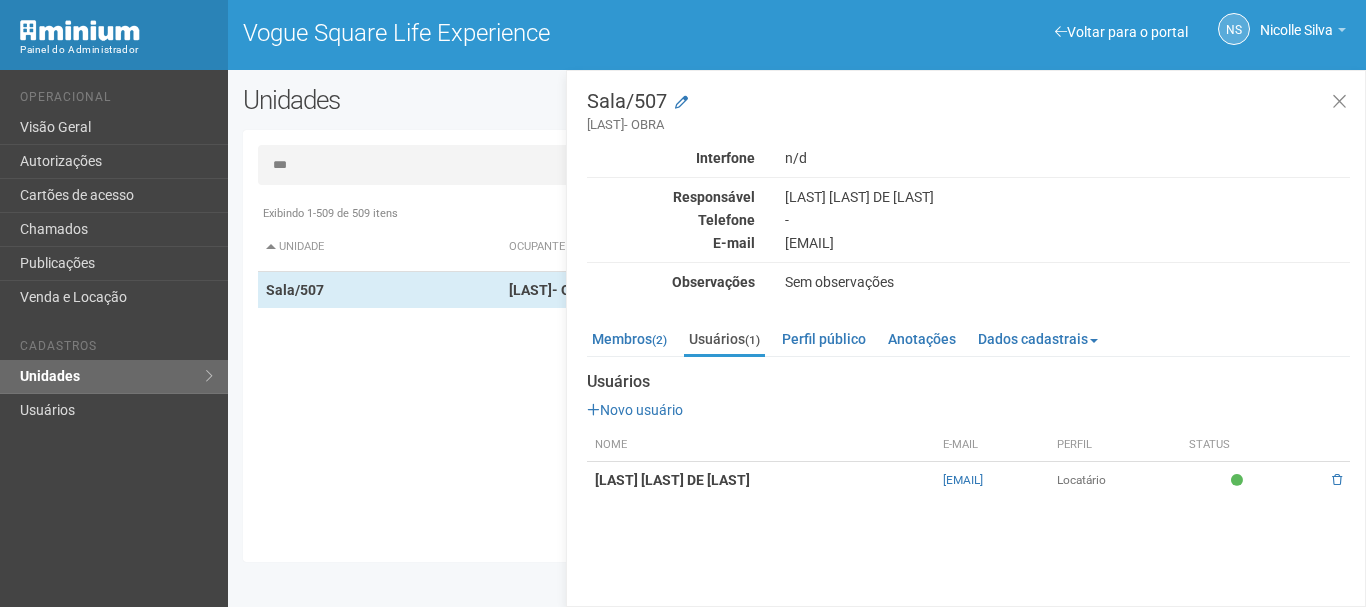 click on "[LAST] [LAST] DE [LAST]" at bounding box center [761, 480] 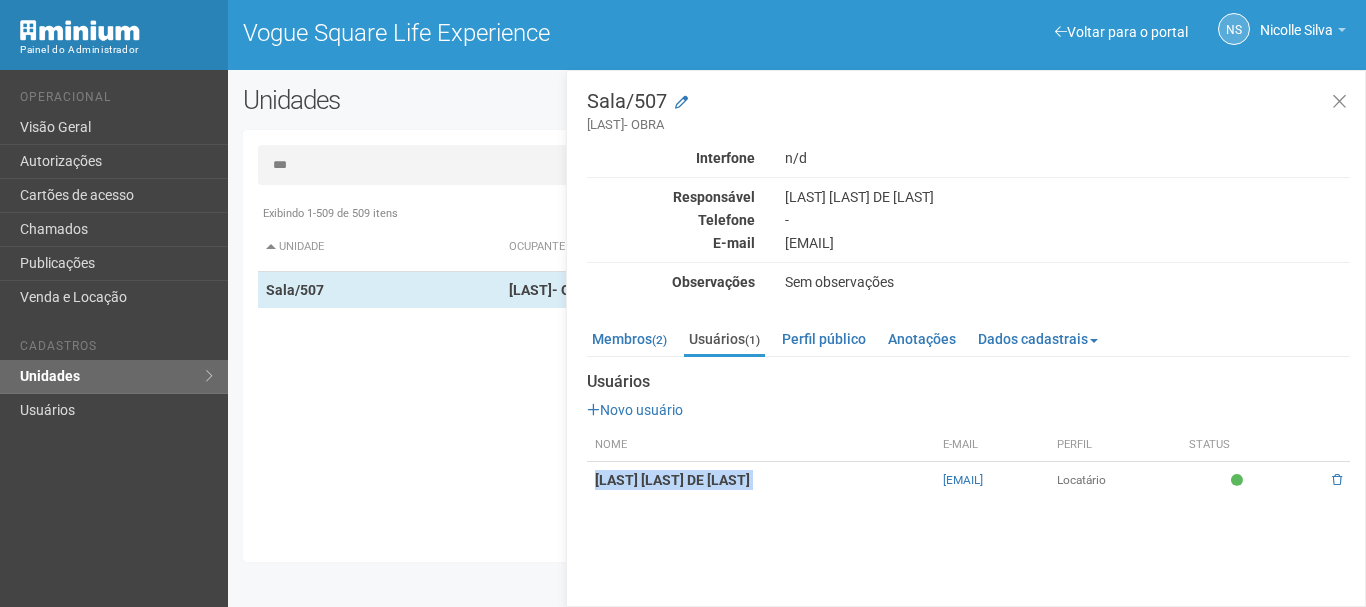 click on "MARCUS VINICIUS DE LIMA" at bounding box center [761, 480] 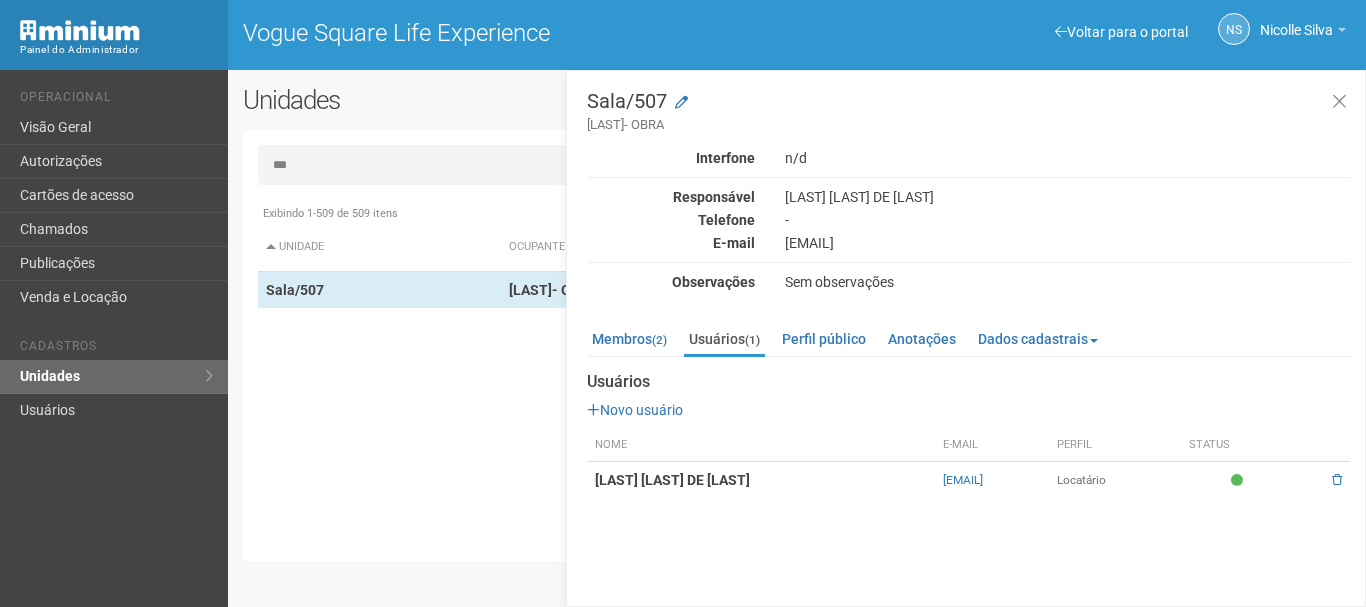 click on "Sala/507
MARCUS- OBRA
Interfone
n/d
Responsável
MARCUS VINICIUS DE LIMA
Telefone
-
E-mail
mavidelima@yahoo.com.br
Observações
Sem observações
Membros  (2)
Usuários  (1)
Perfil público
Anotações
Dados cadastrais
Proprietário
Locatário
Documentos
Documentos
Novo documento
Enviando...
Nenhum documento
Telefone -" at bounding box center (966, 338) 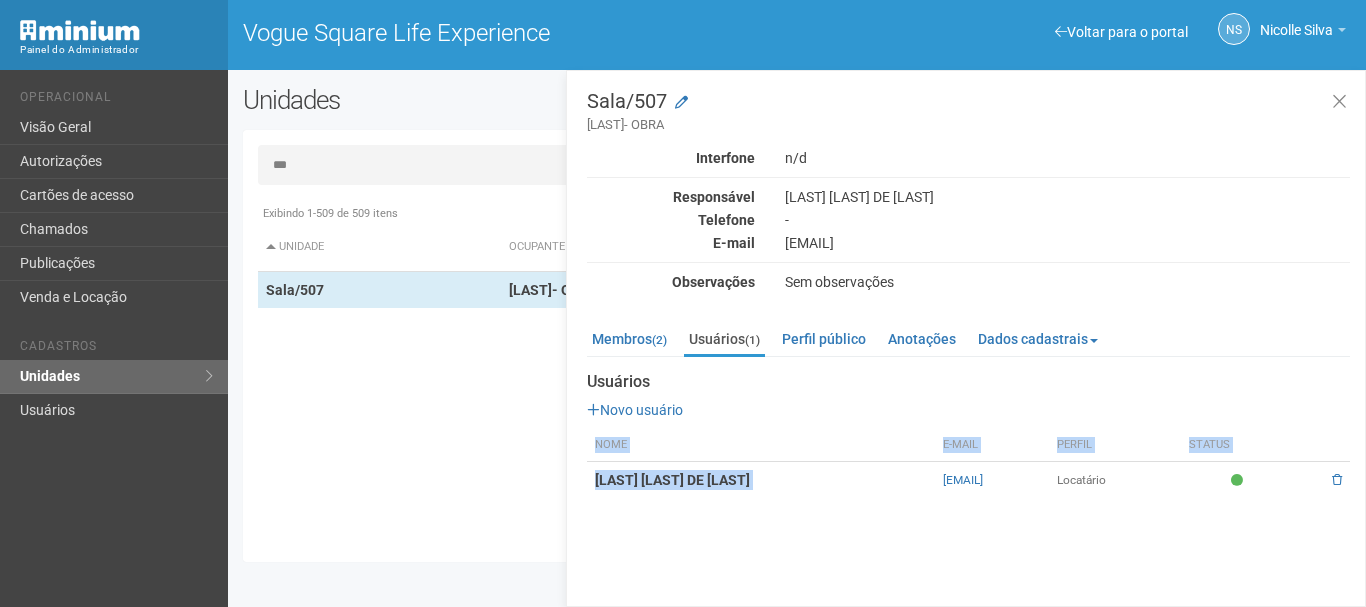 drag, startPoint x: 874, startPoint y: 487, endPoint x: 1069, endPoint y: 511, distance: 196.47137 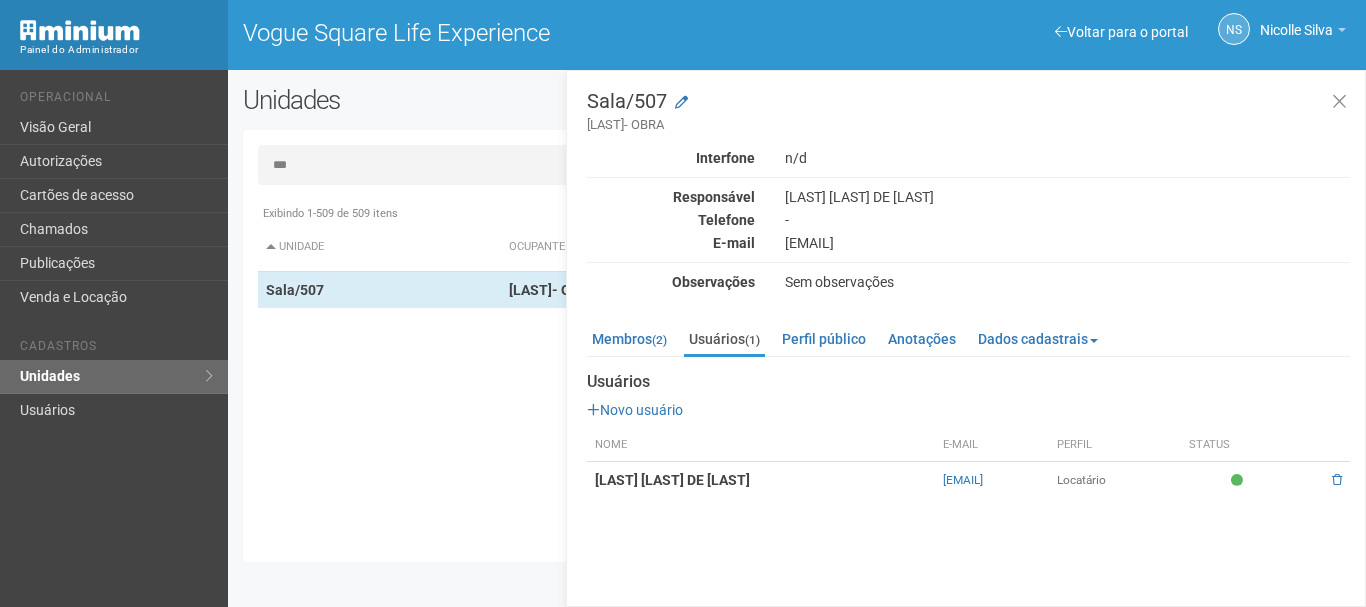click on "***" at bounding box center [797, 165] 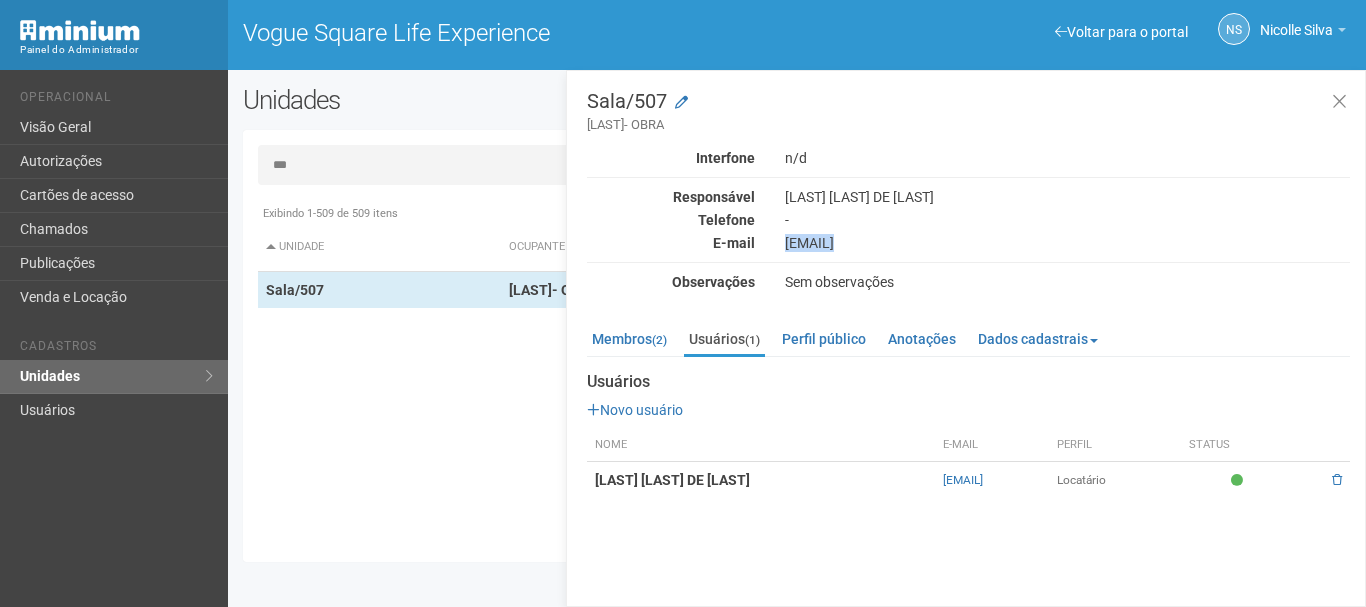 click on "mavidelima@yahoo.com.br" at bounding box center (1067, 243) 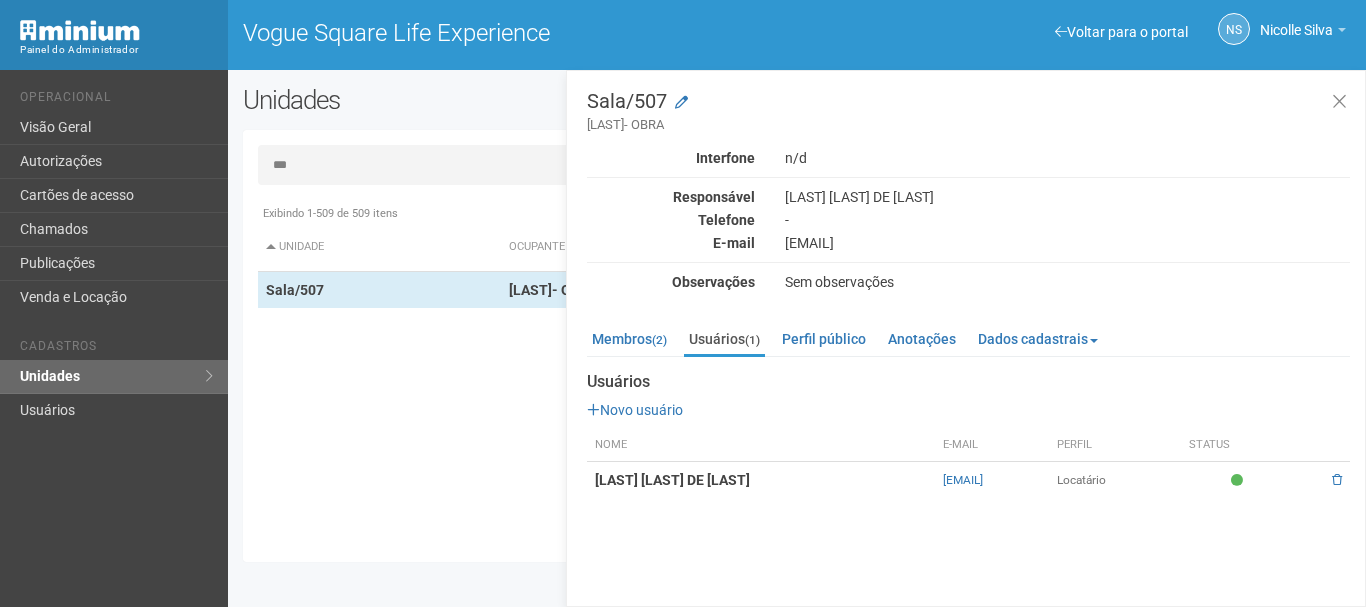 click on "***" at bounding box center [797, 165] 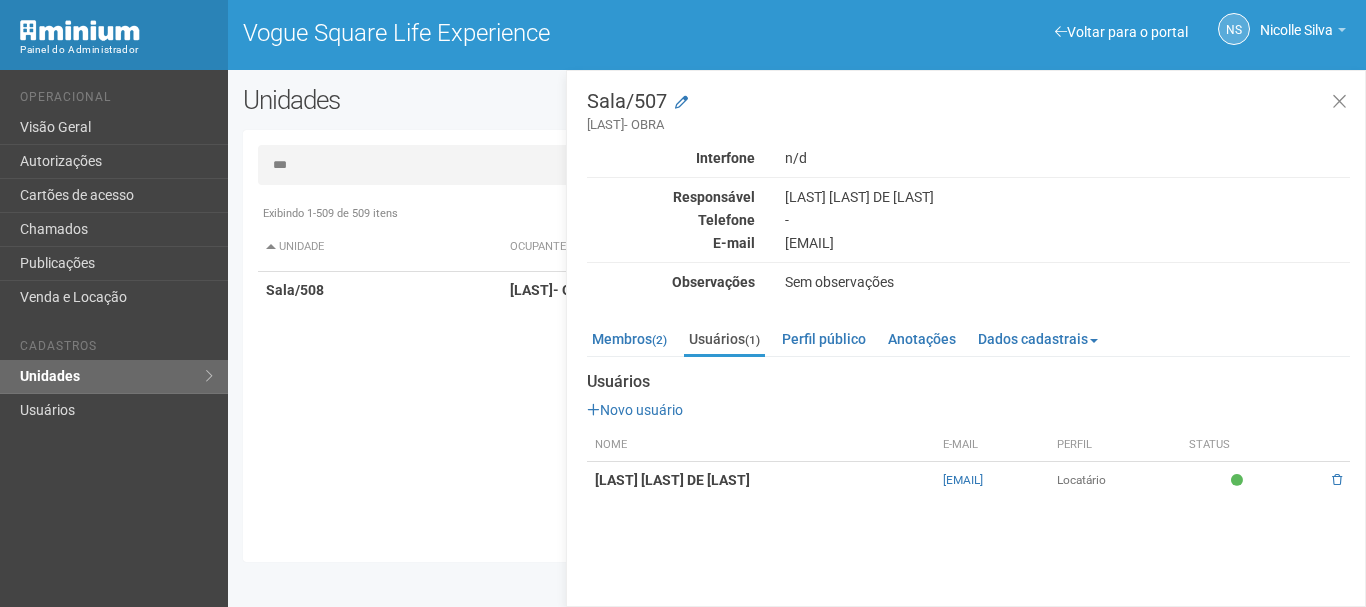 type on "***" 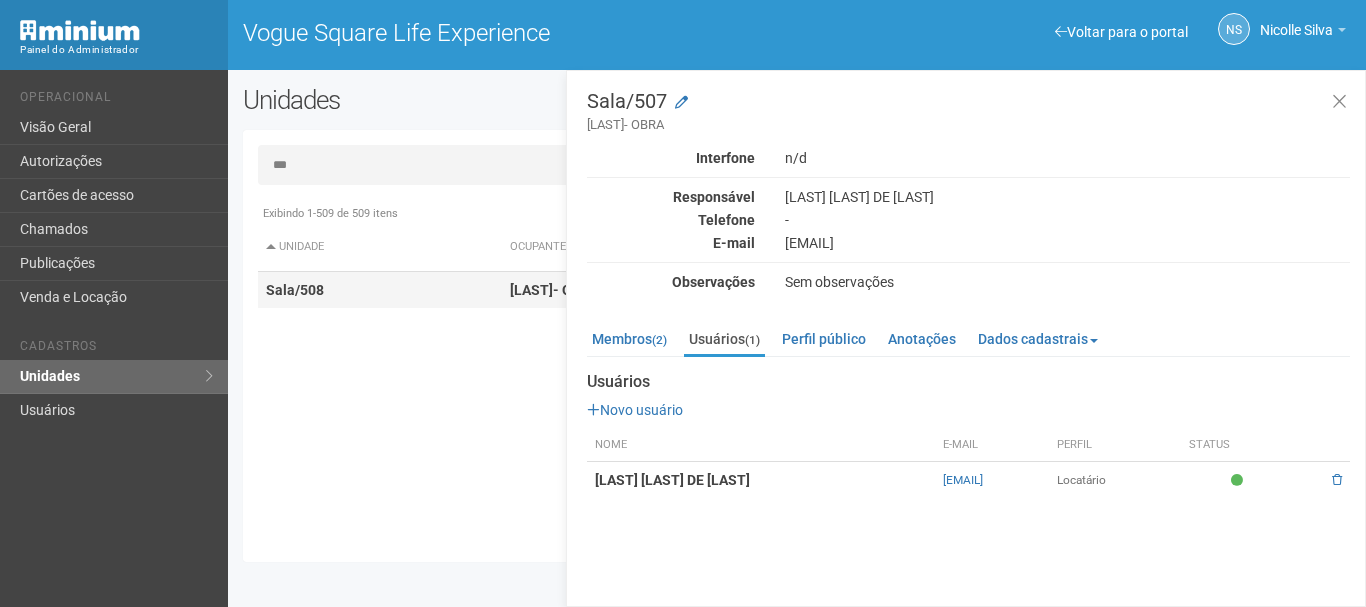 click on "Sala/508" at bounding box center [380, 290] 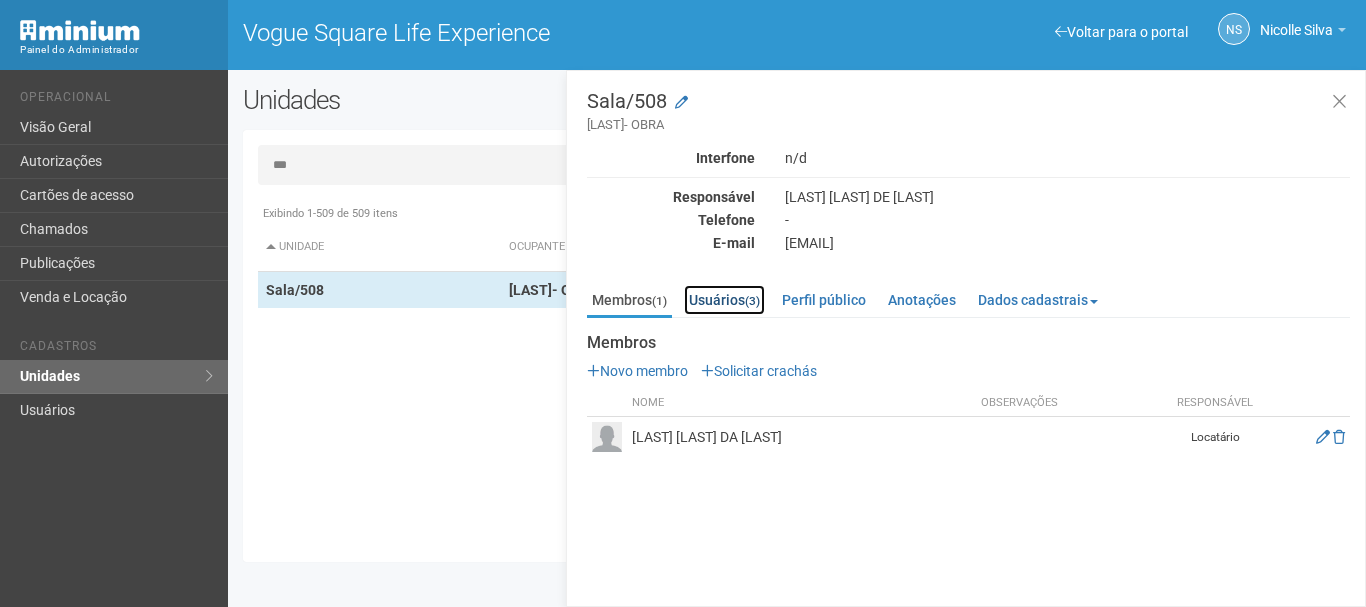 click on "Usuários  (3)" at bounding box center [724, 300] 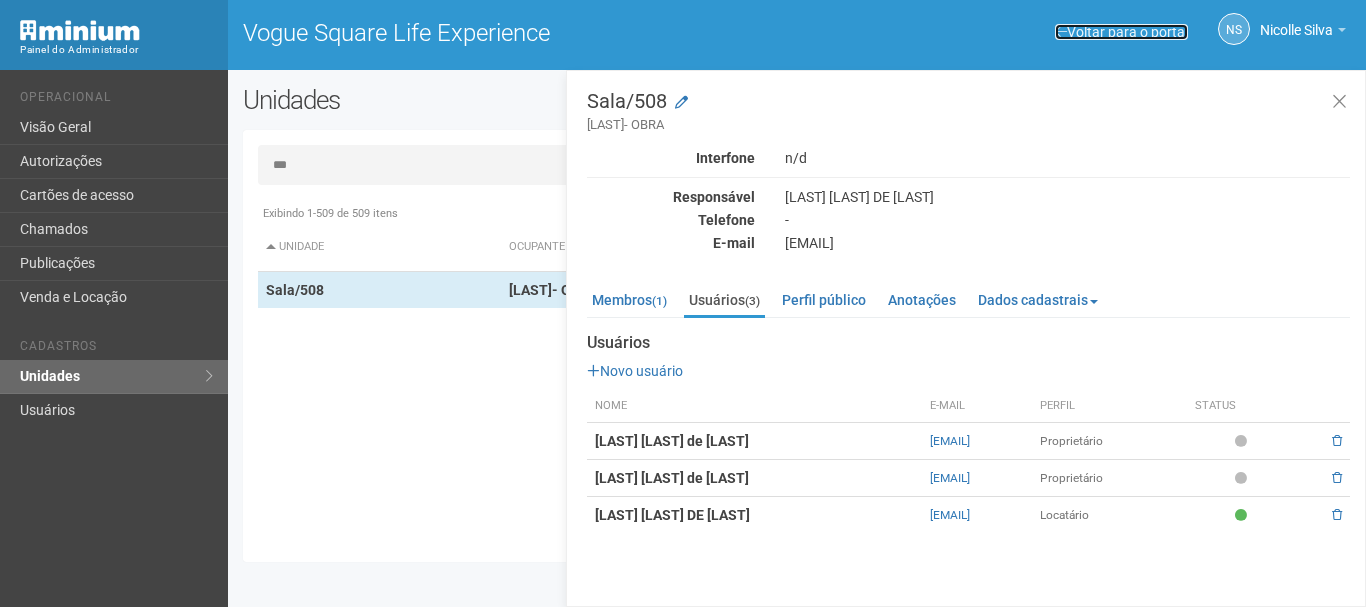 click on "Voltar para o portal" at bounding box center [1121, 32] 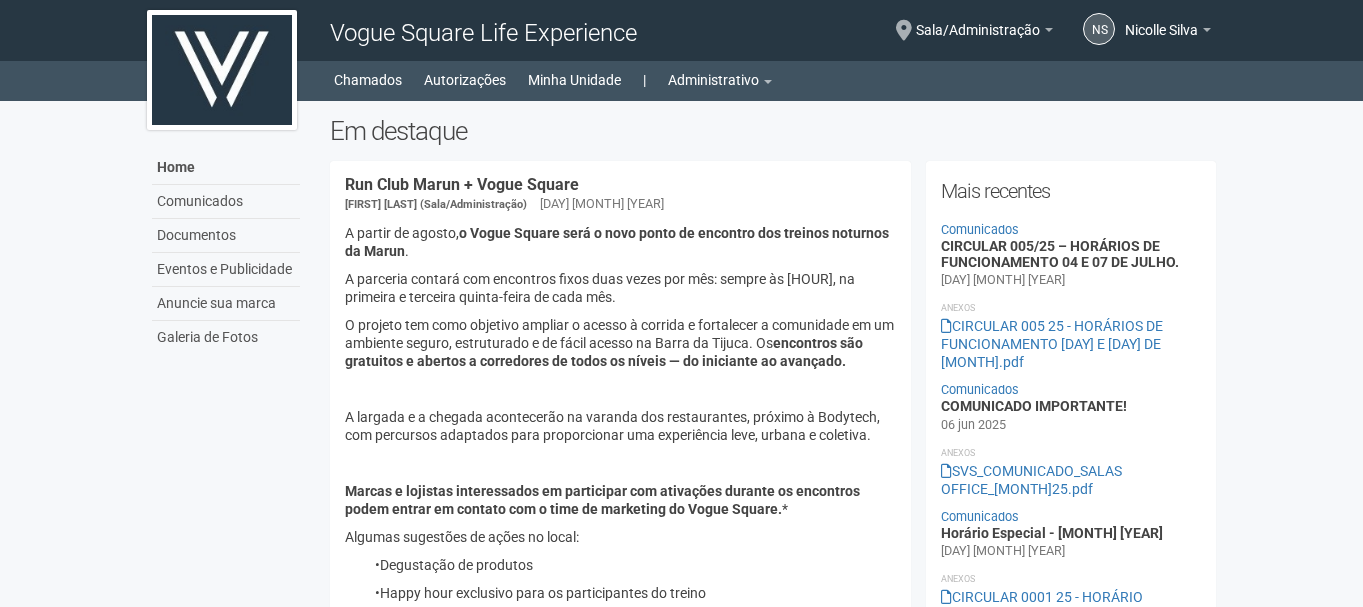 scroll, scrollTop: 0, scrollLeft: 0, axis: both 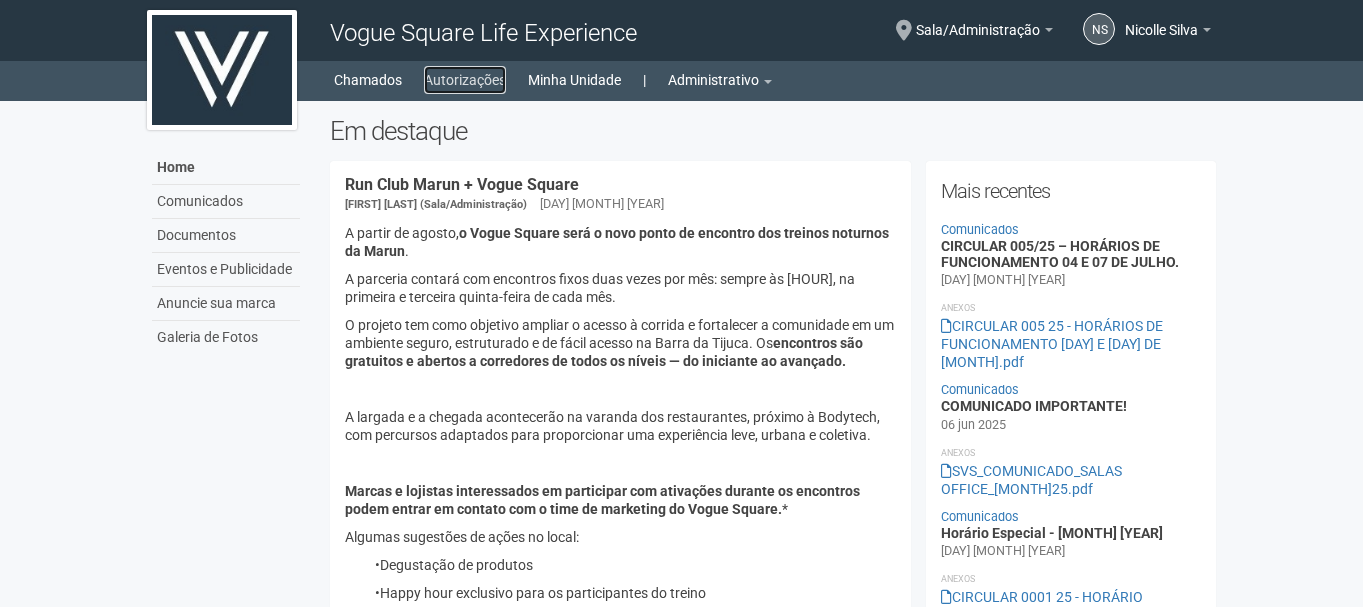 click on "Autorizações" at bounding box center (465, 80) 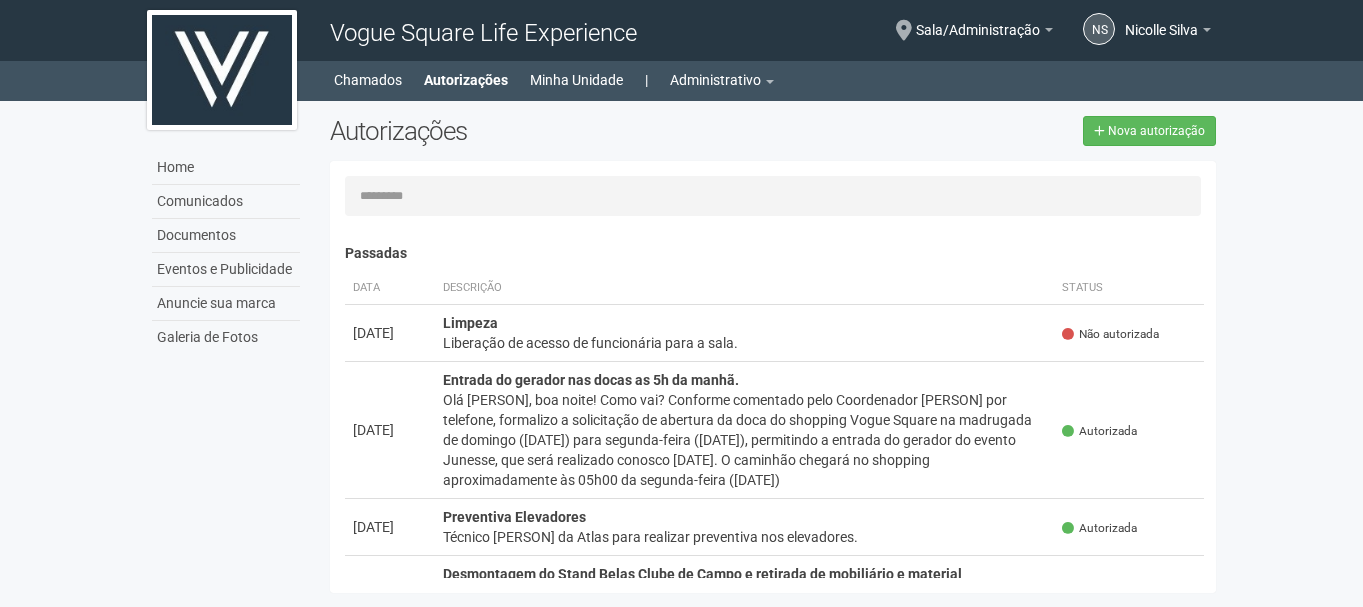 scroll, scrollTop: 0, scrollLeft: 0, axis: both 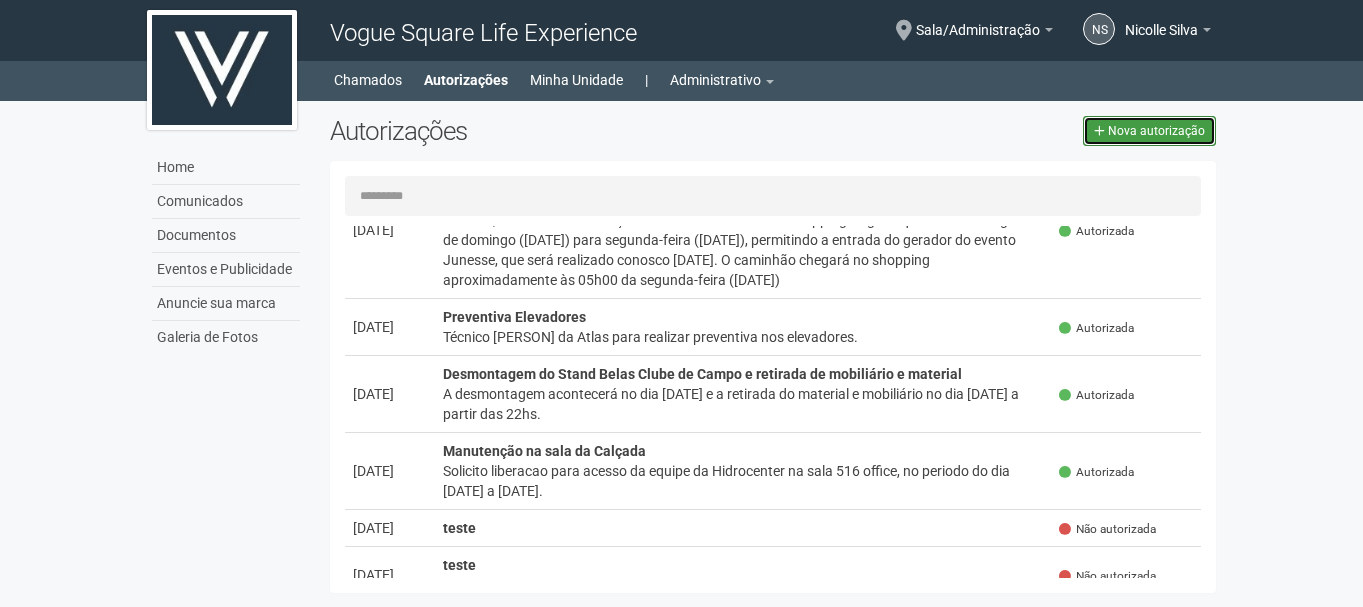 click on "Nova autorização" at bounding box center [1156, 131] 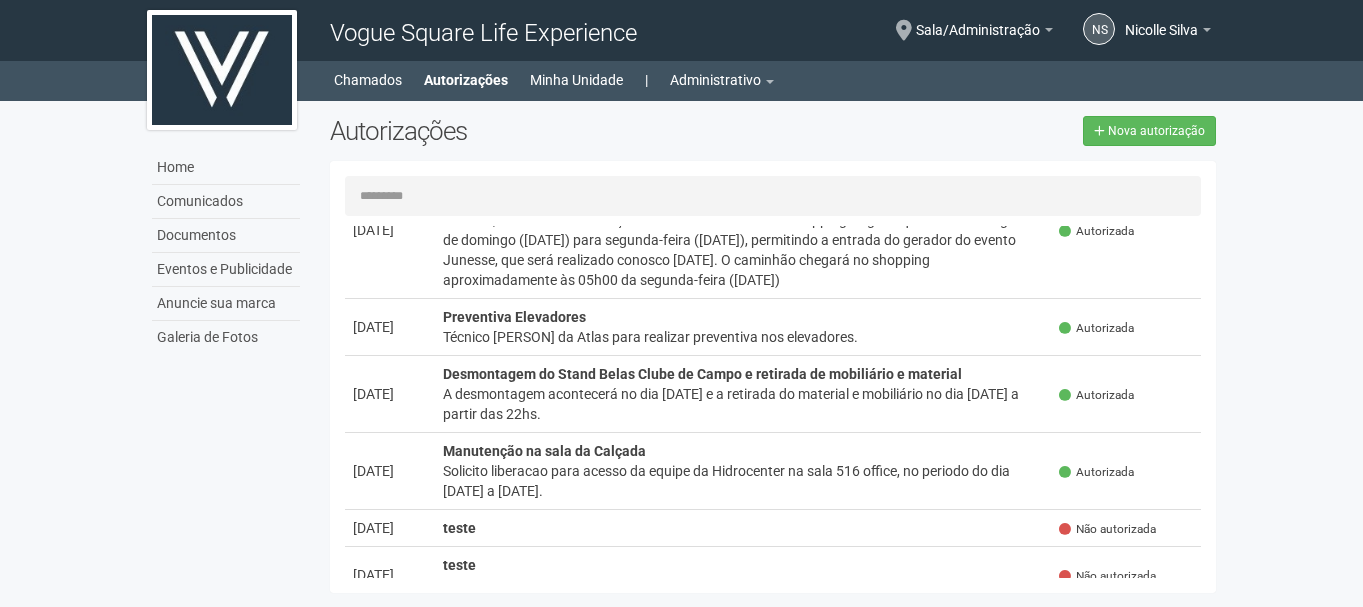 select on "**" 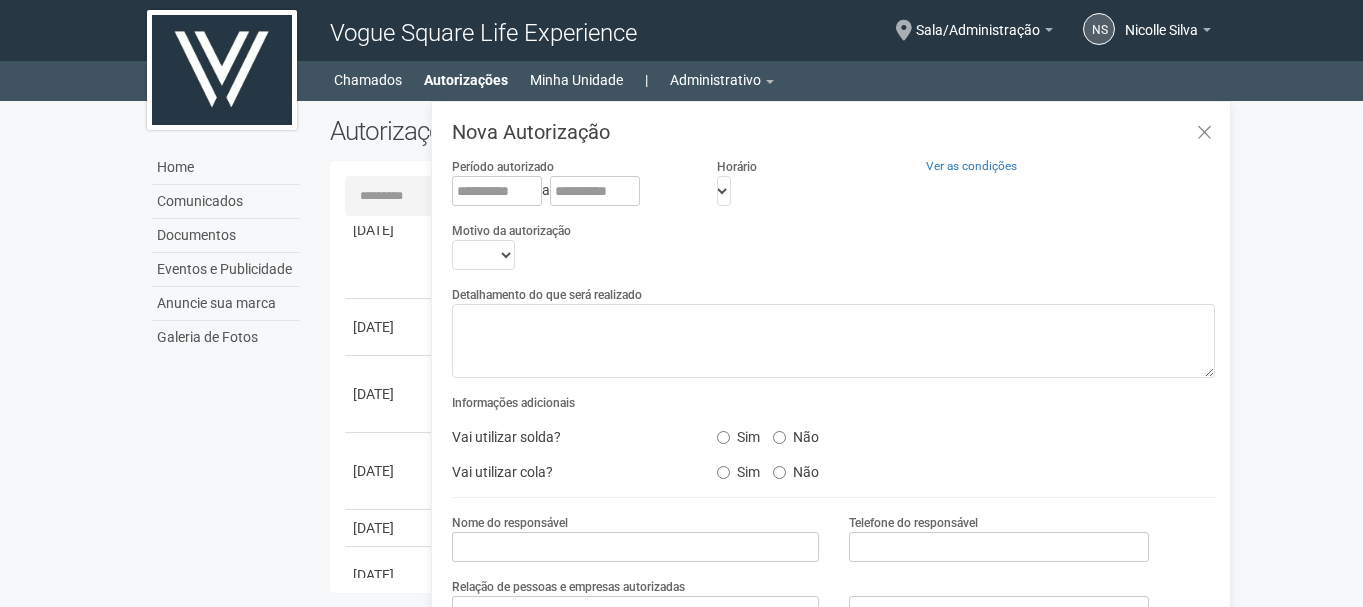 scroll, scrollTop: 31, scrollLeft: 0, axis: vertical 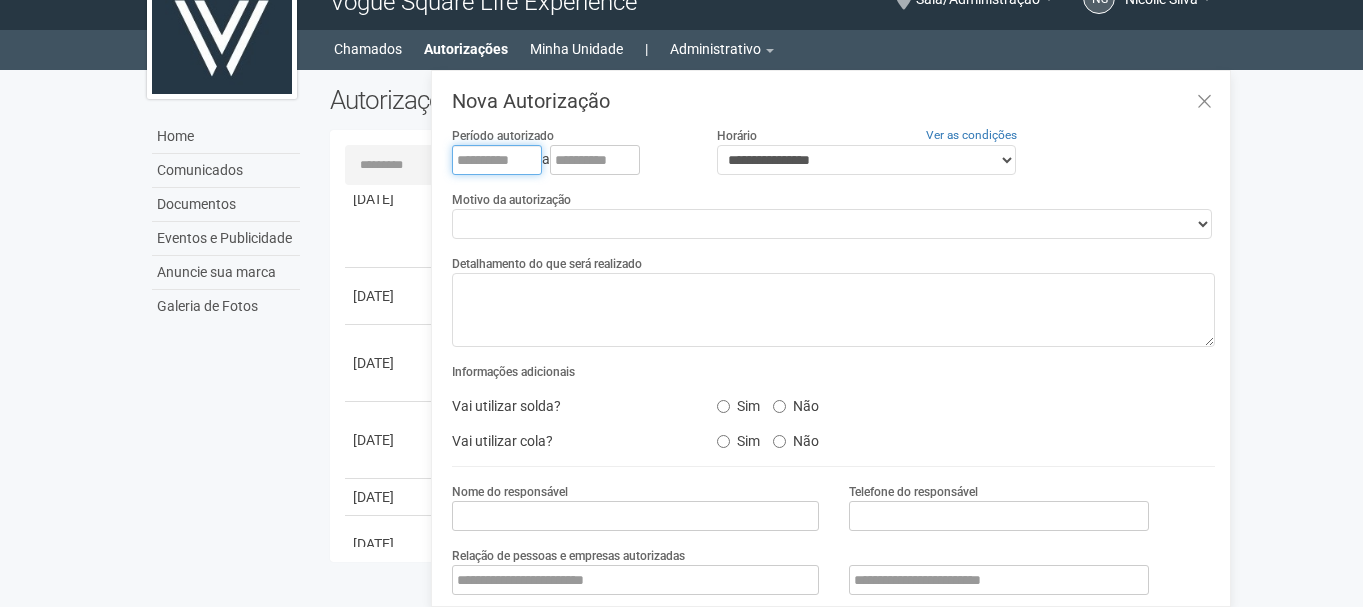 click at bounding box center [497, 160] 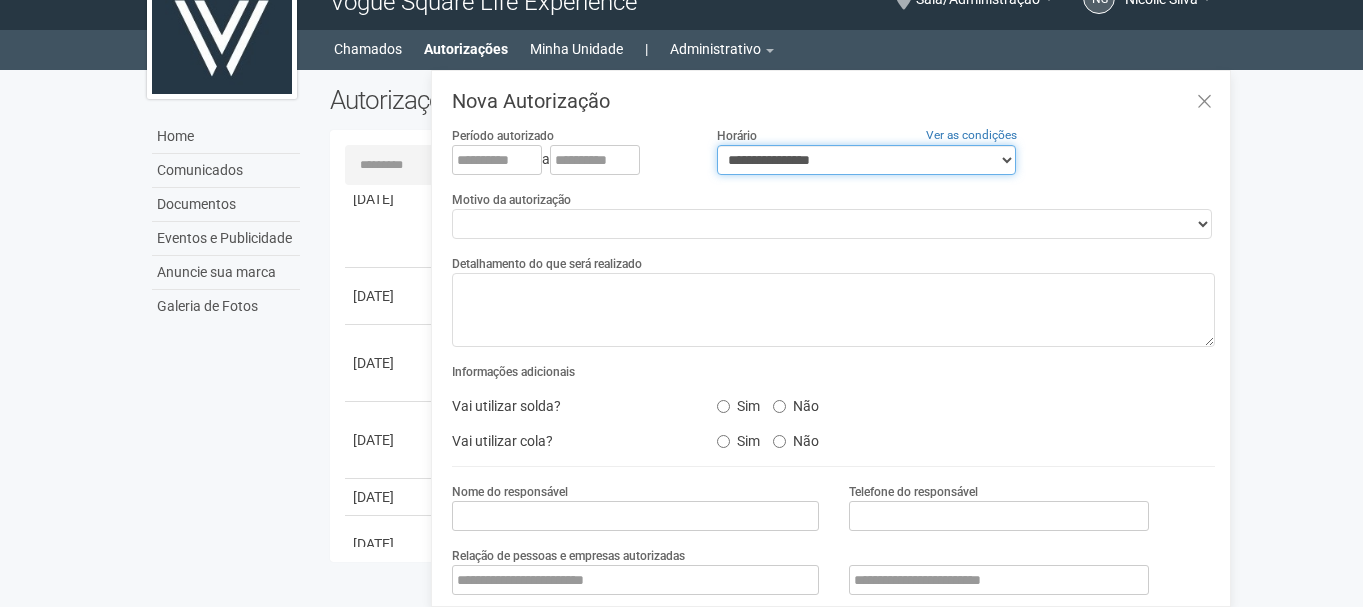 click on "**********" at bounding box center [866, 160] 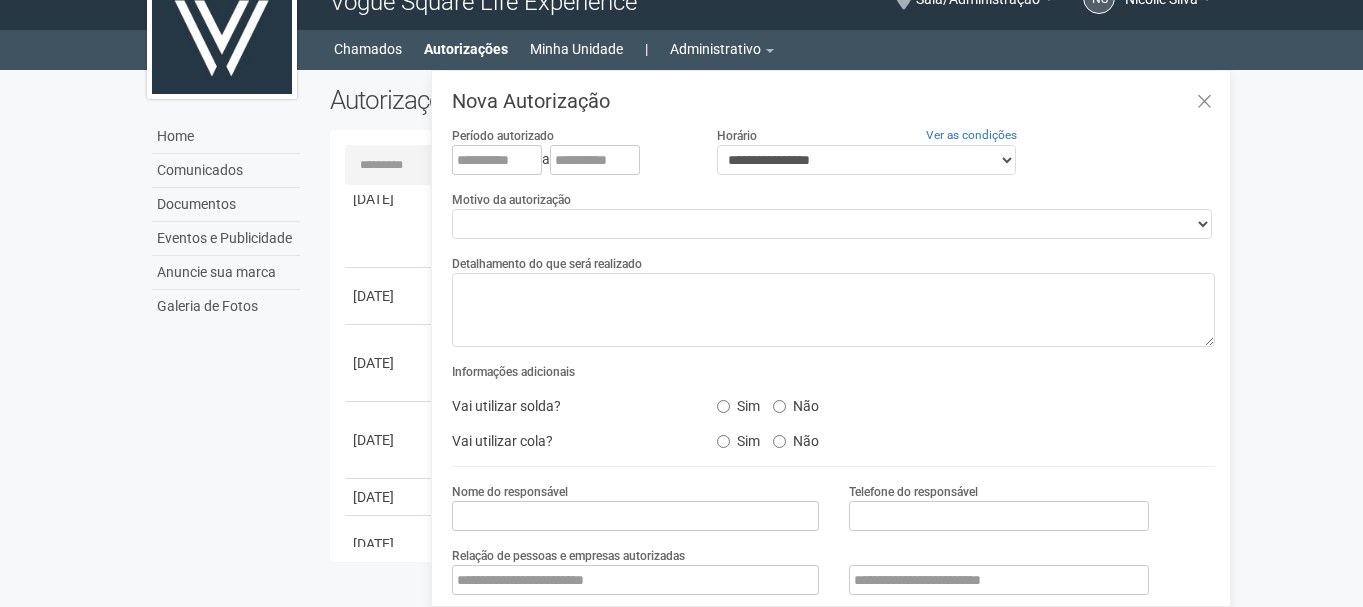 click on "**********" at bounding box center [833, 158] 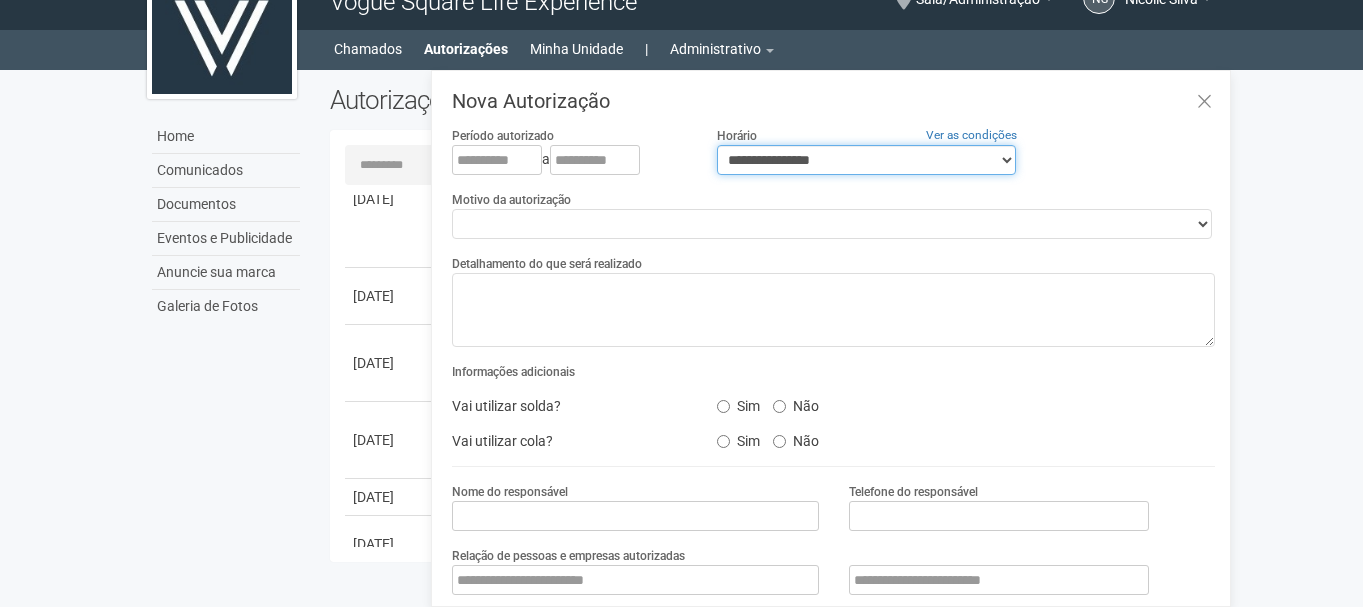 click on "**********" at bounding box center [866, 160] 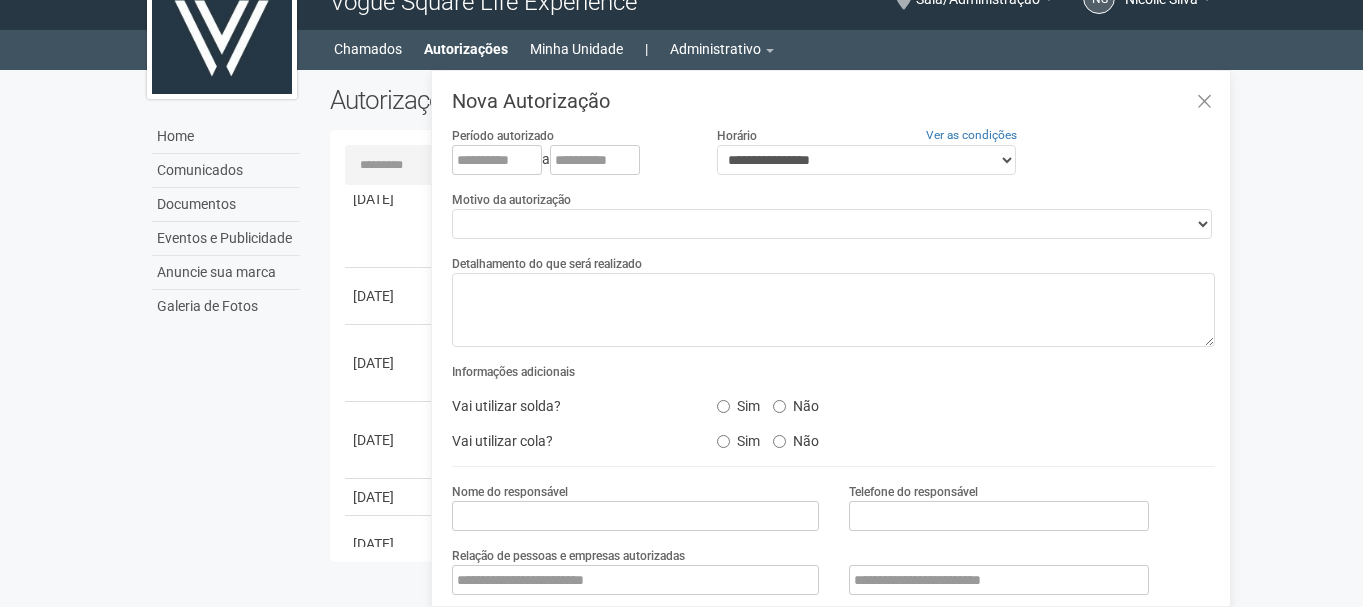 click on "**********" at bounding box center [833, 158] 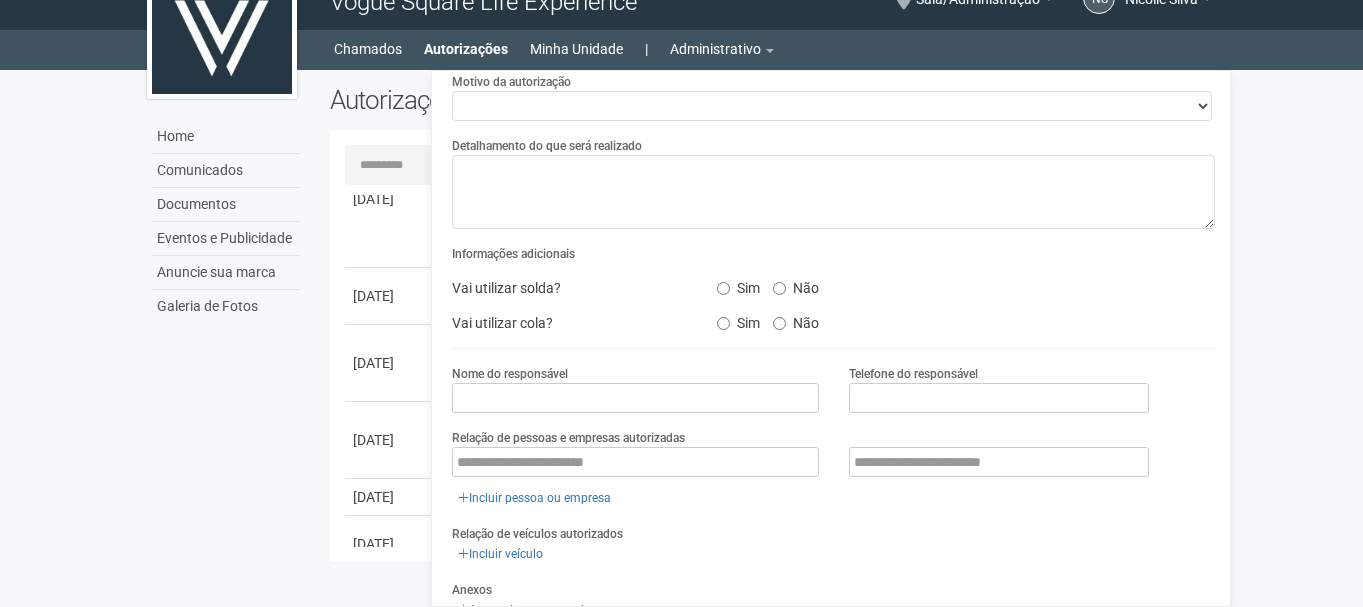 scroll, scrollTop: 0, scrollLeft: 0, axis: both 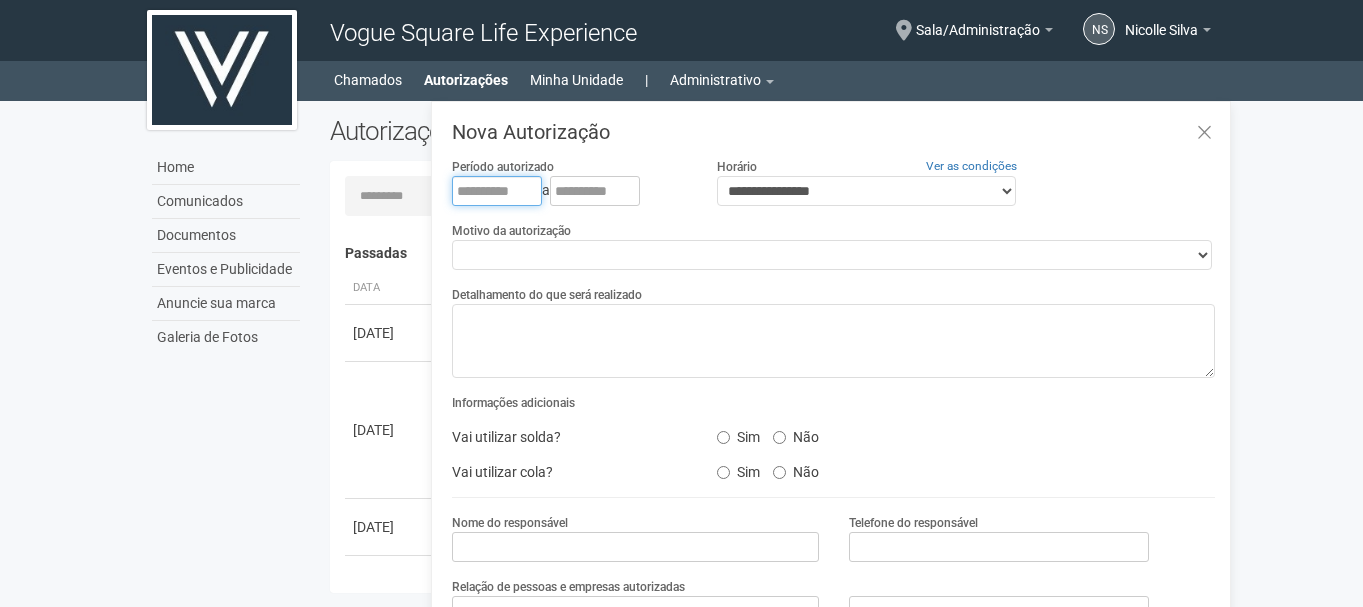 click at bounding box center (497, 191) 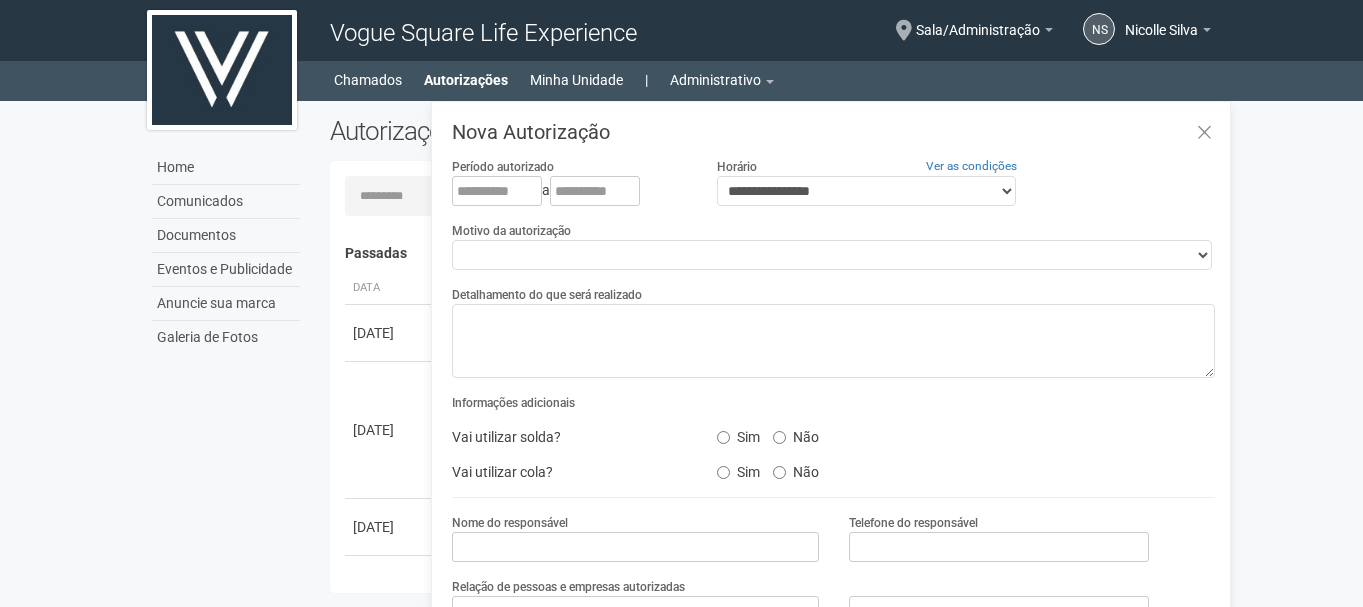 click on "a" at bounding box center [569, 191] 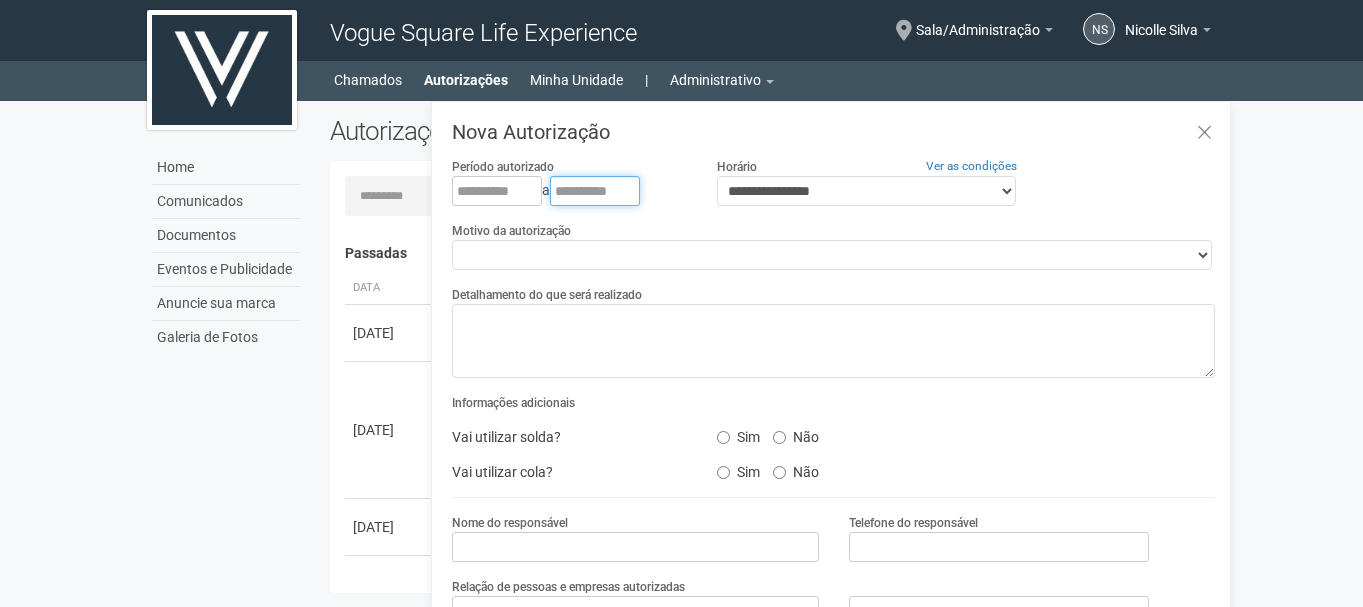 click at bounding box center (595, 191) 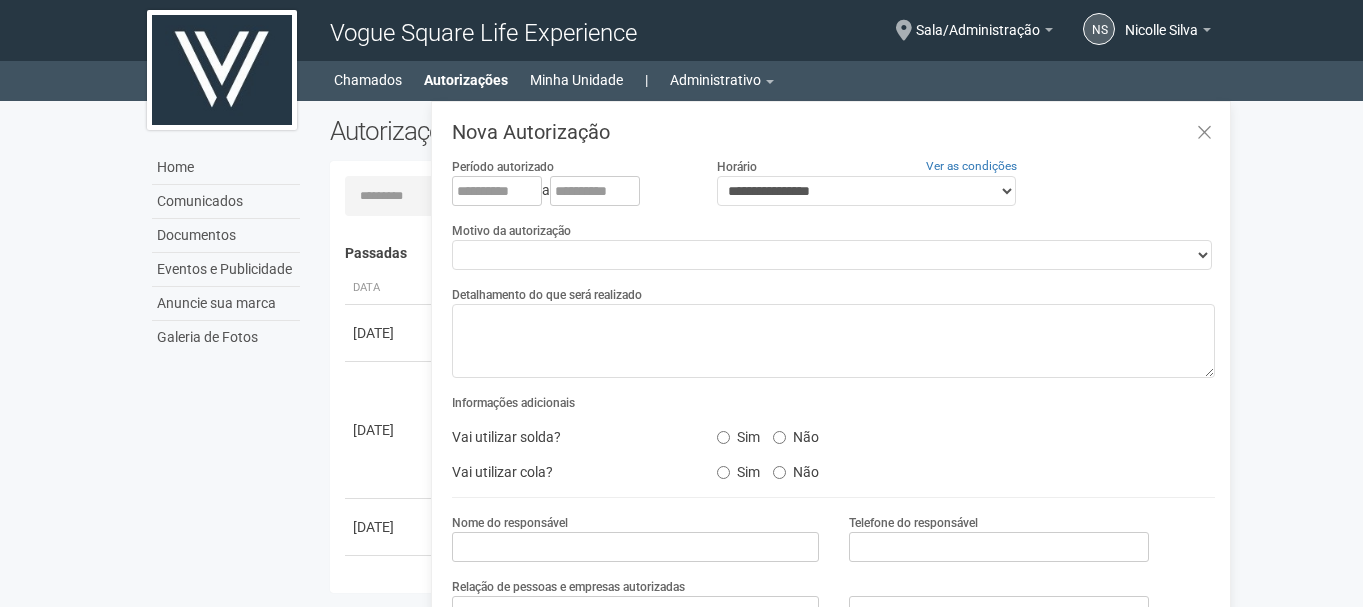 click on "a" at bounding box center [569, 191] 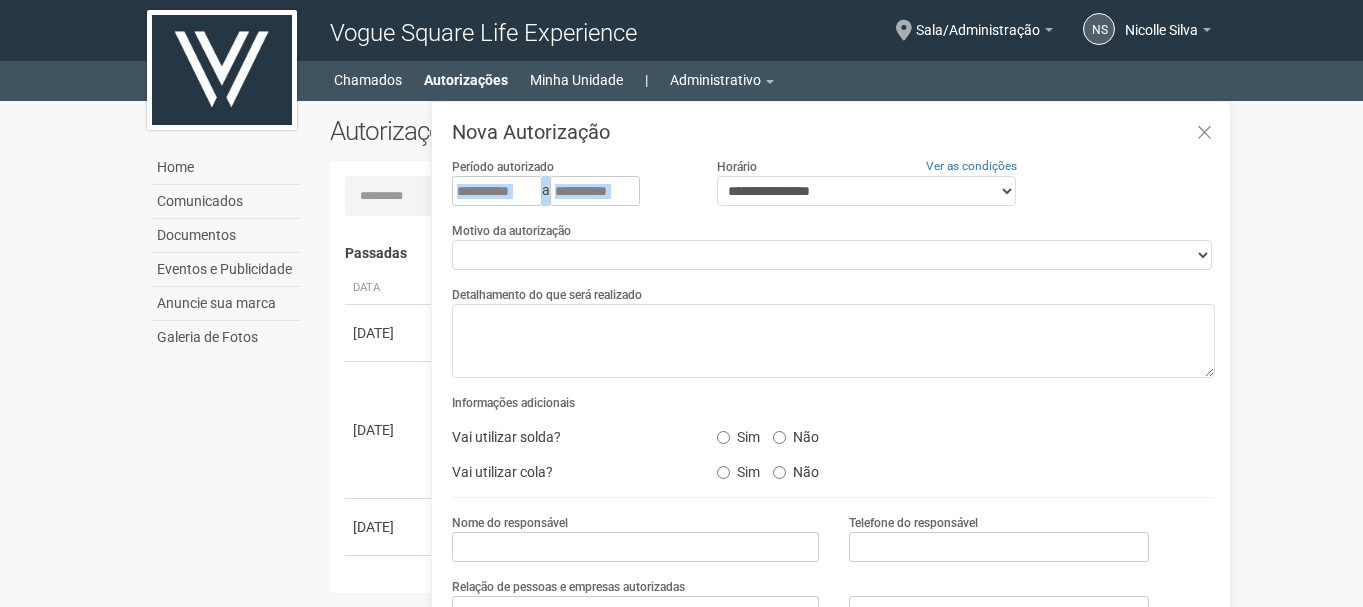 click on "a" at bounding box center [569, 191] 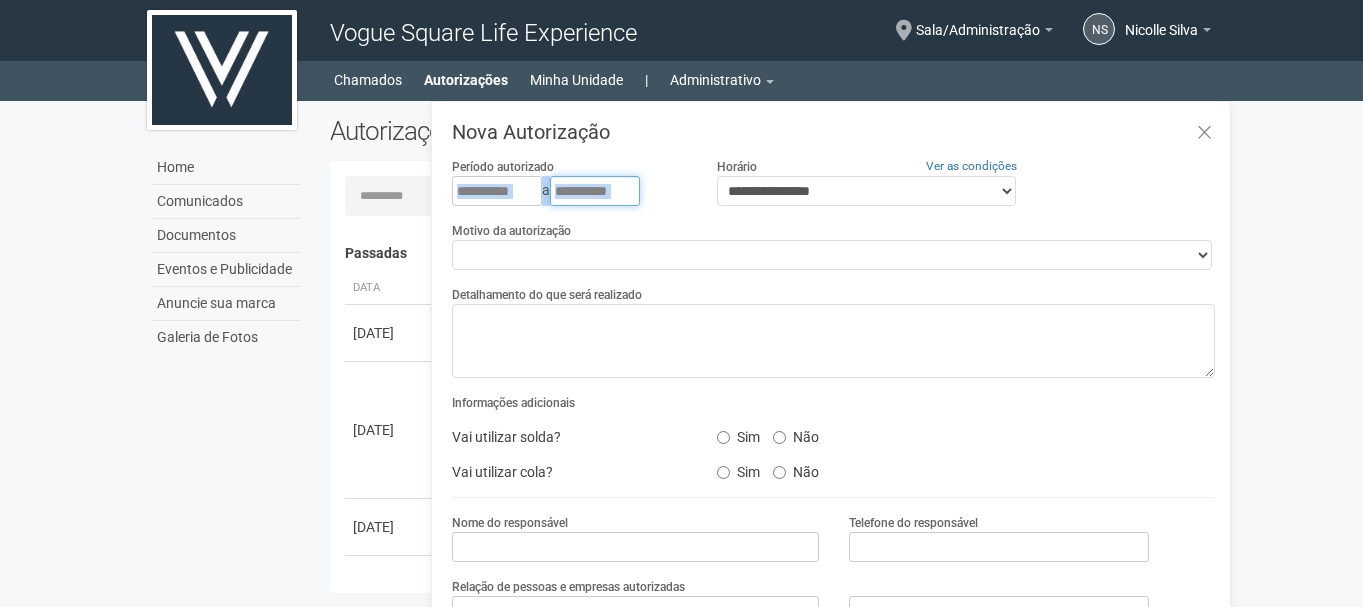 click at bounding box center (595, 191) 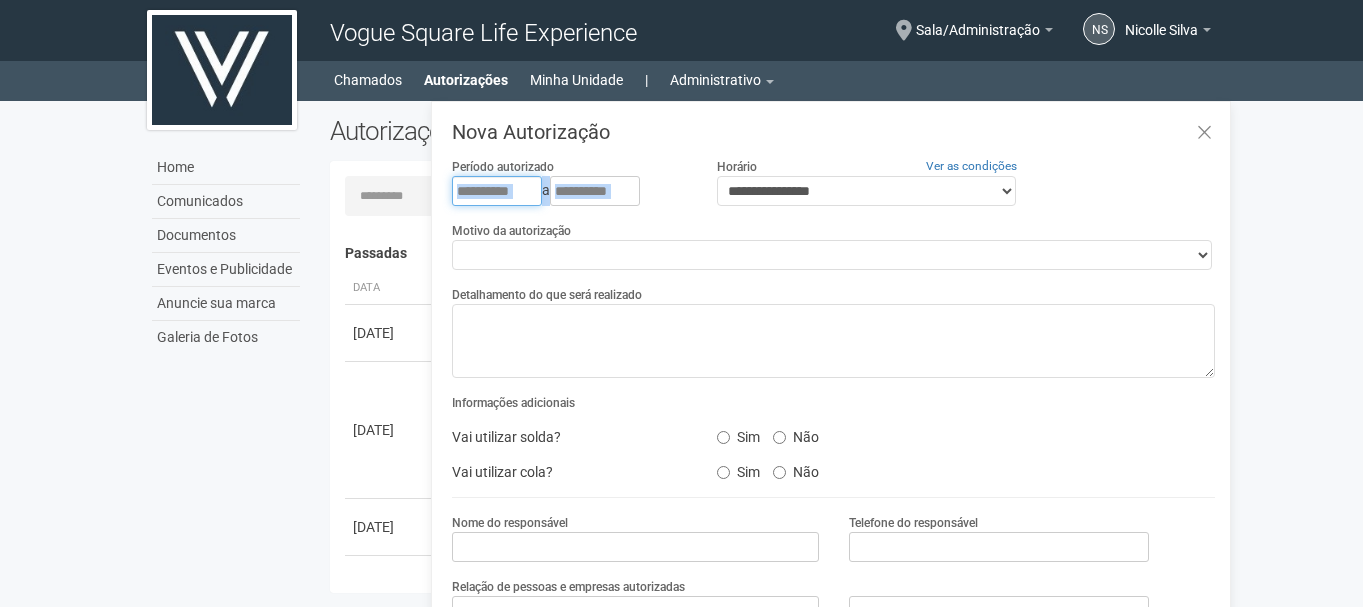 click at bounding box center (497, 191) 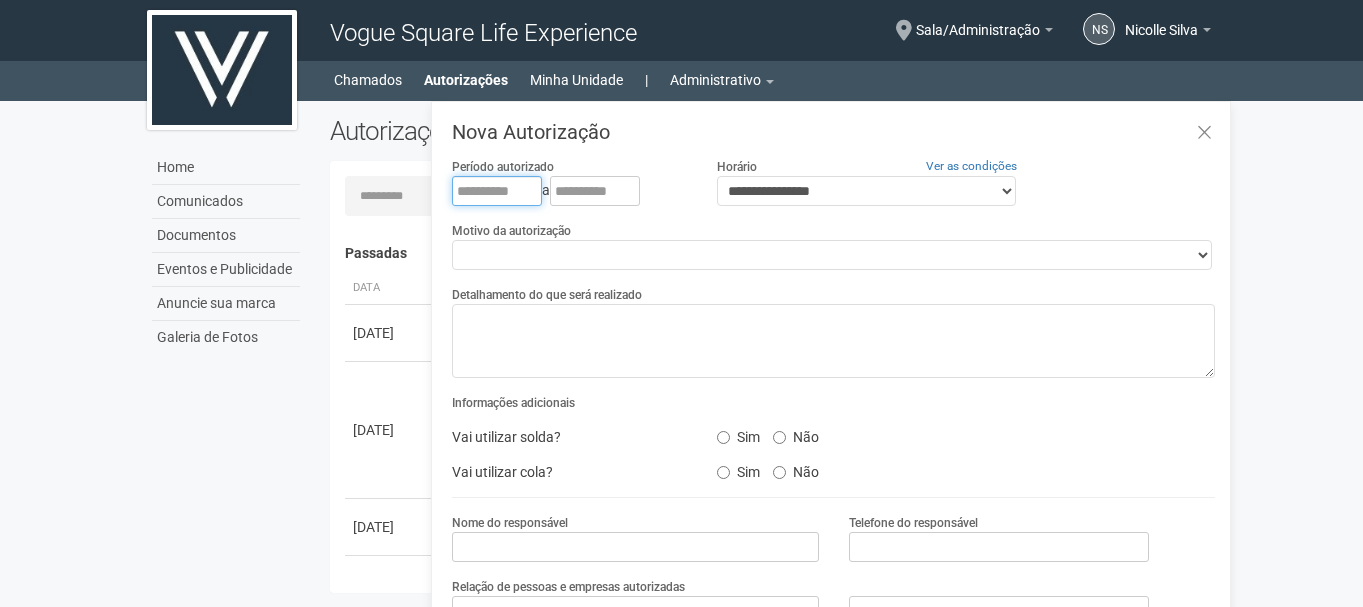 click at bounding box center (497, 191) 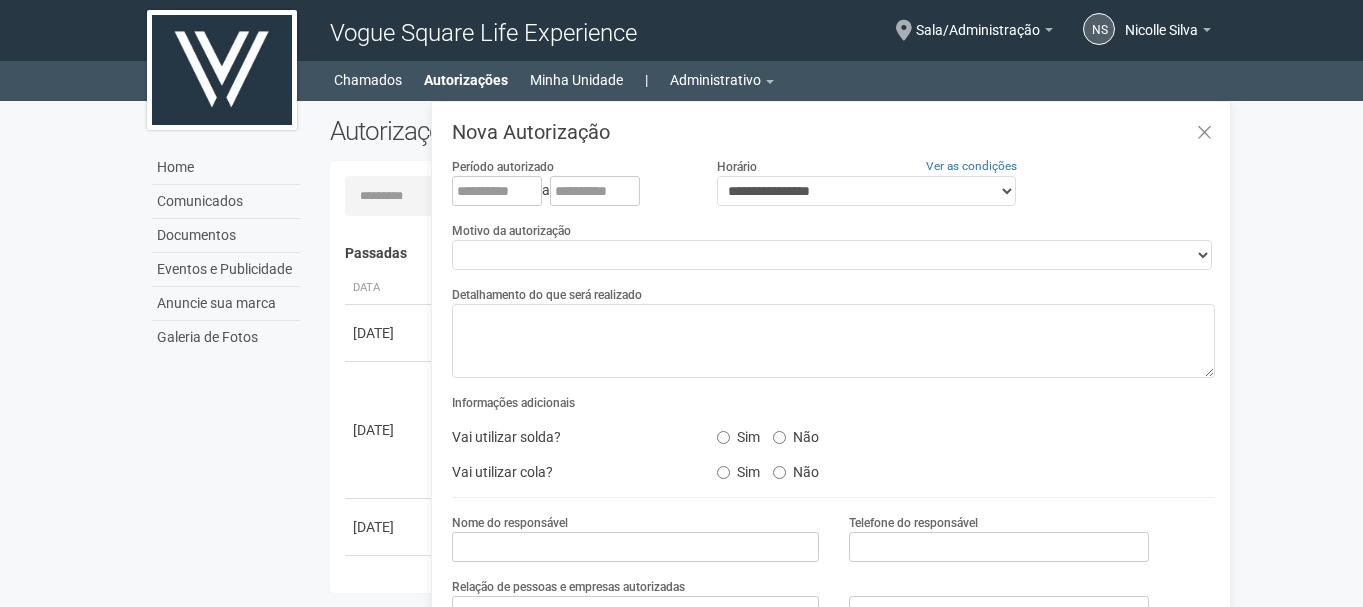 click on "a" at bounding box center [569, 191] 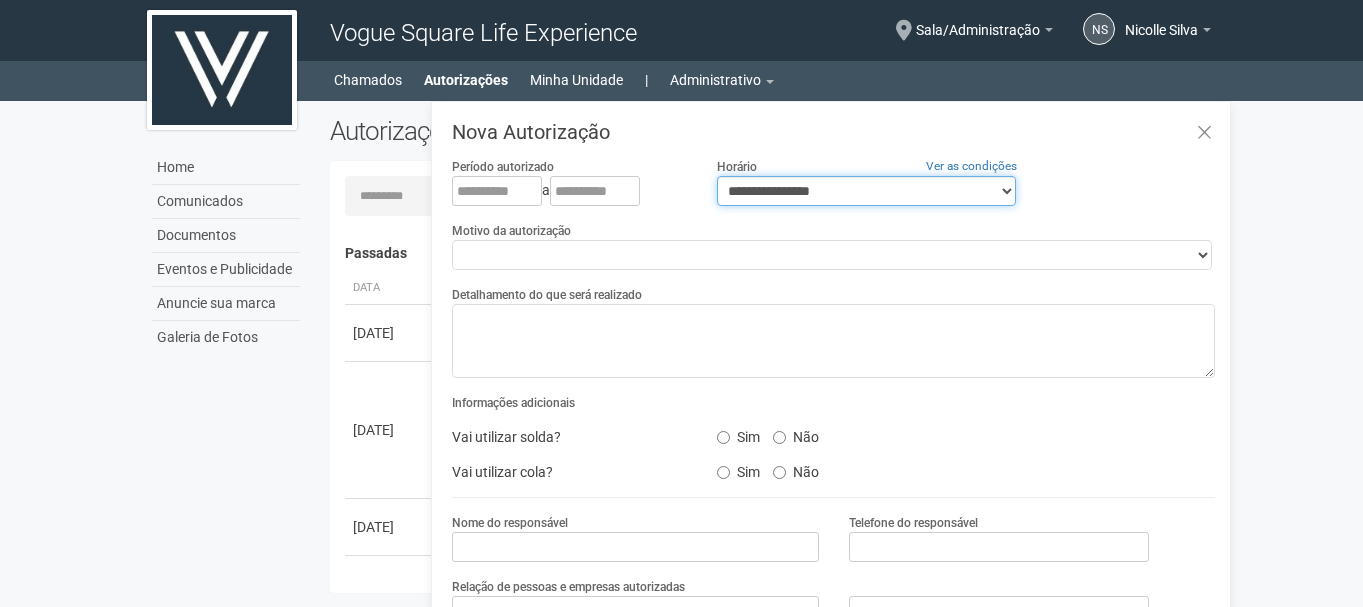 click on "**********" at bounding box center [866, 191] 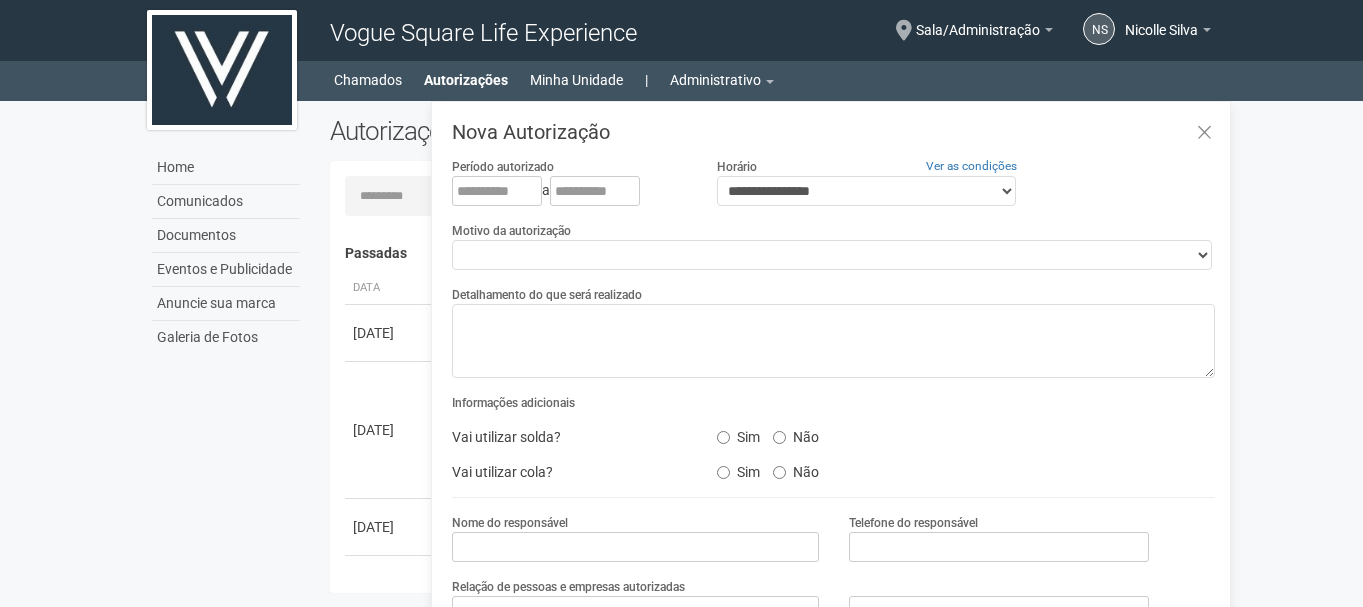 click on "**********" at bounding box center [833, 189] 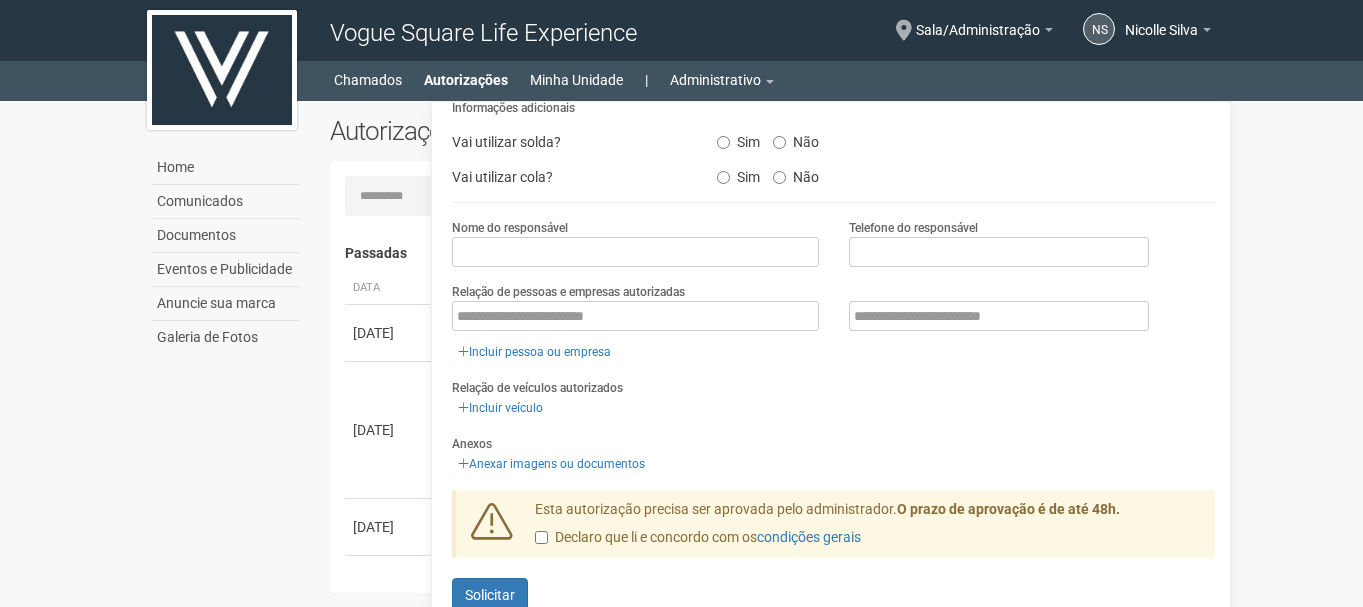 scroll, scrollTop: 0, scrollLeft: 0, axis: both 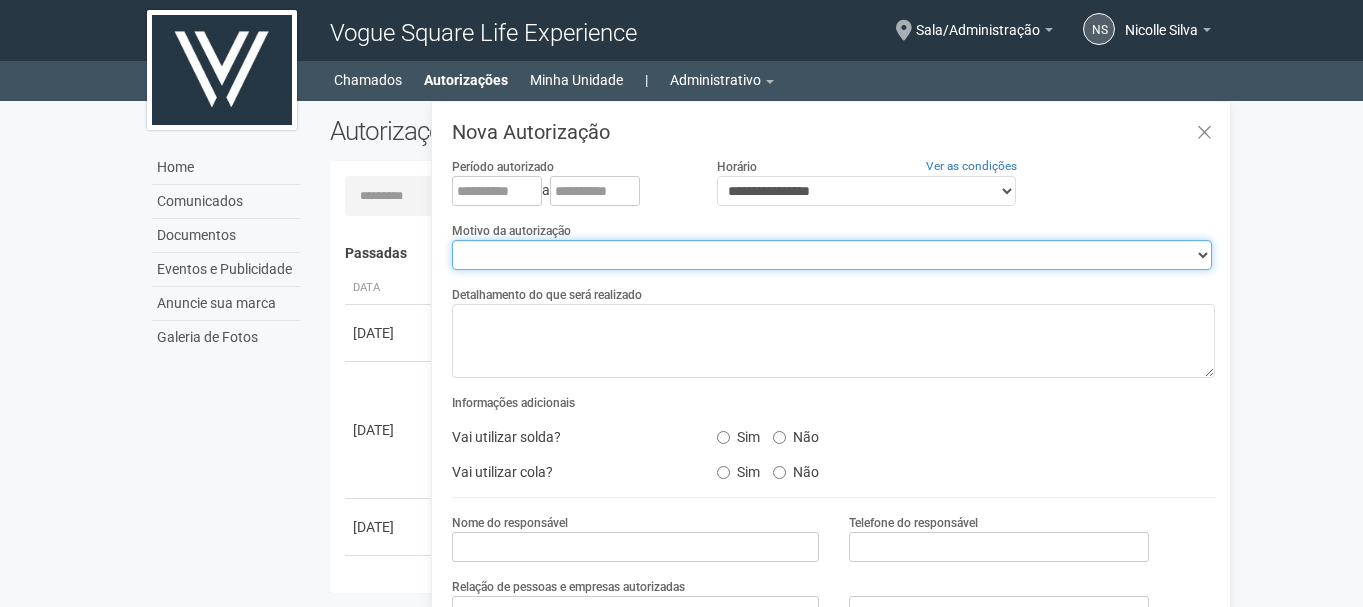 click on "**********" at bounding box center [832, 255] 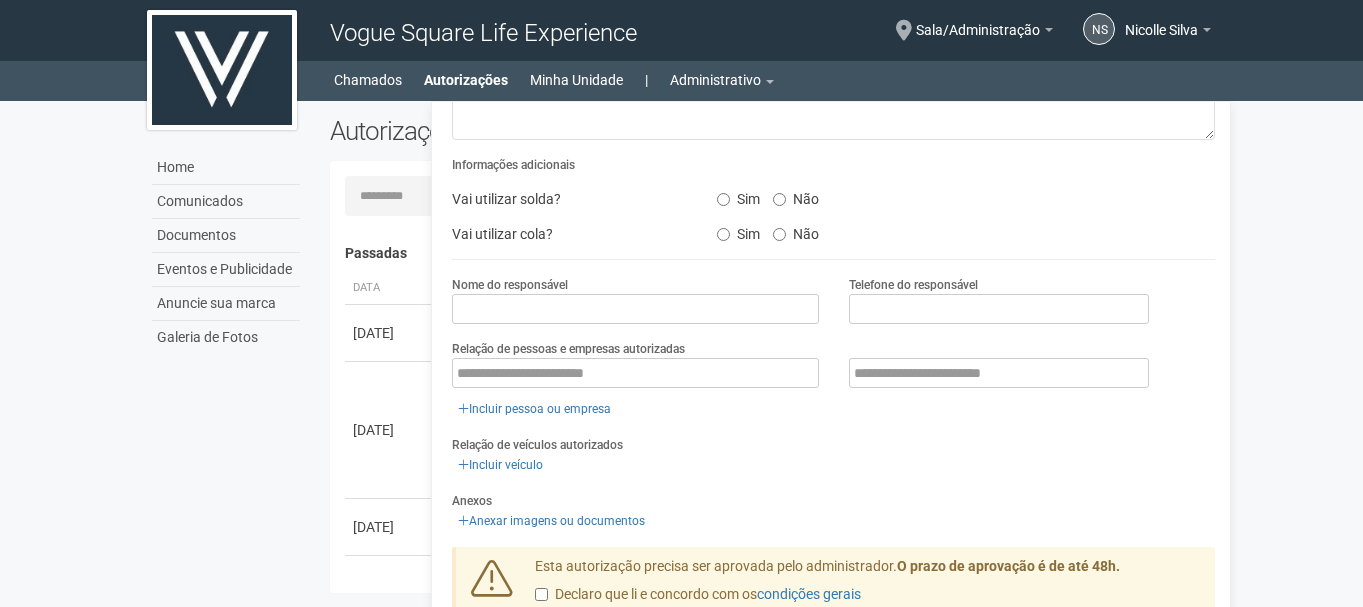 scroll, scrollTop: 295, scrollLeft: 0, axis: vertical 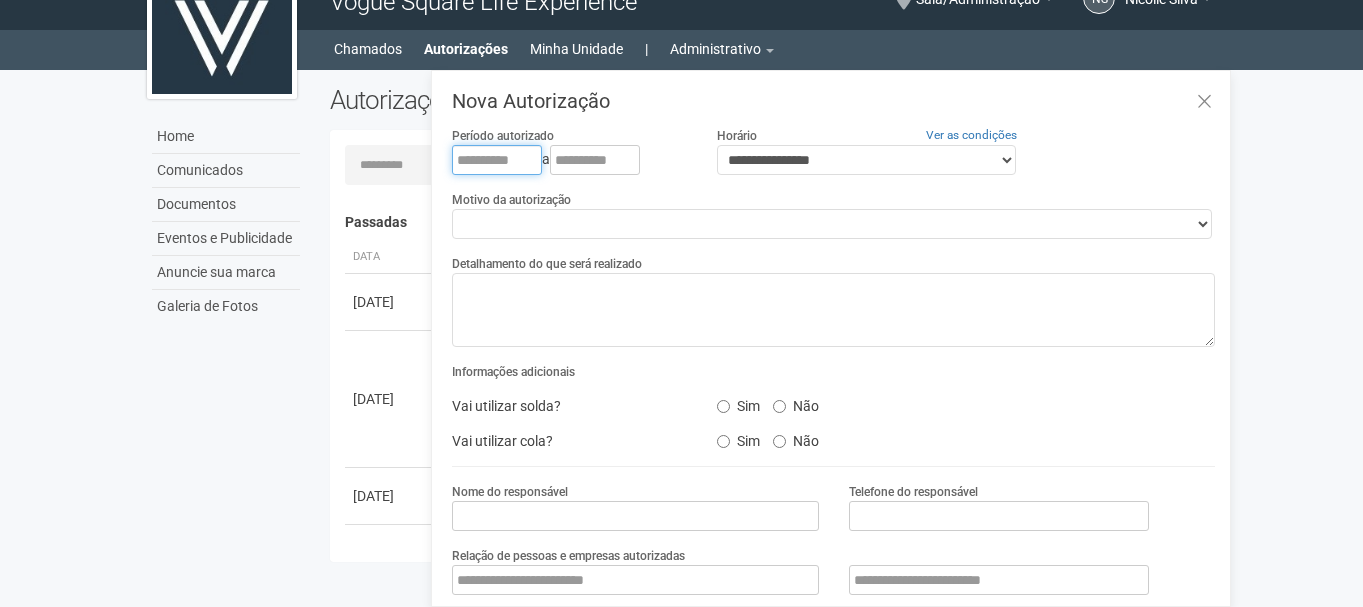 click at bounding box center [497, 160] 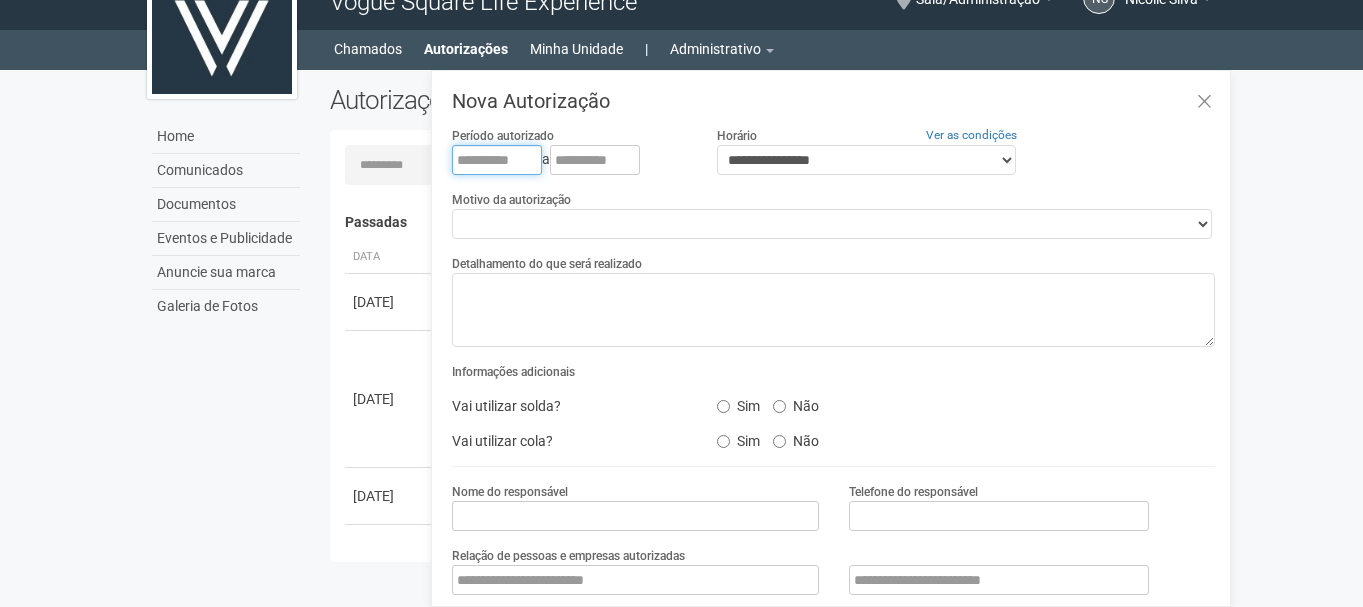 click at bounding box center [497, 160] 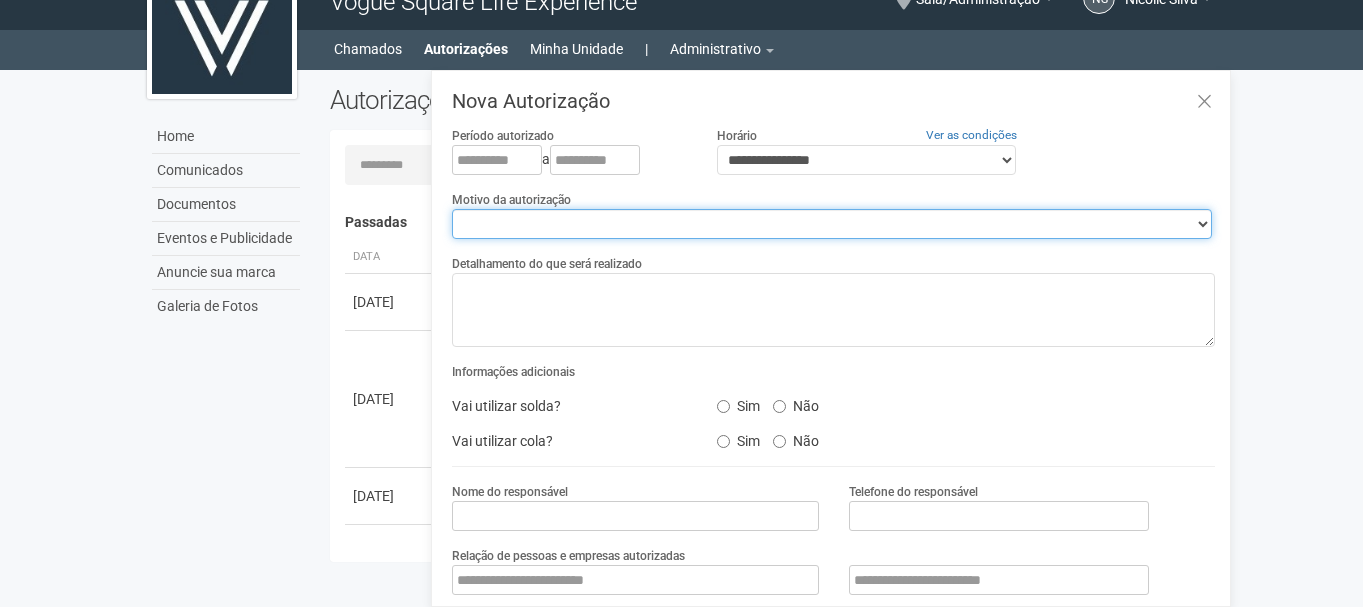 click on "**********" at bounding box center (832, 224) 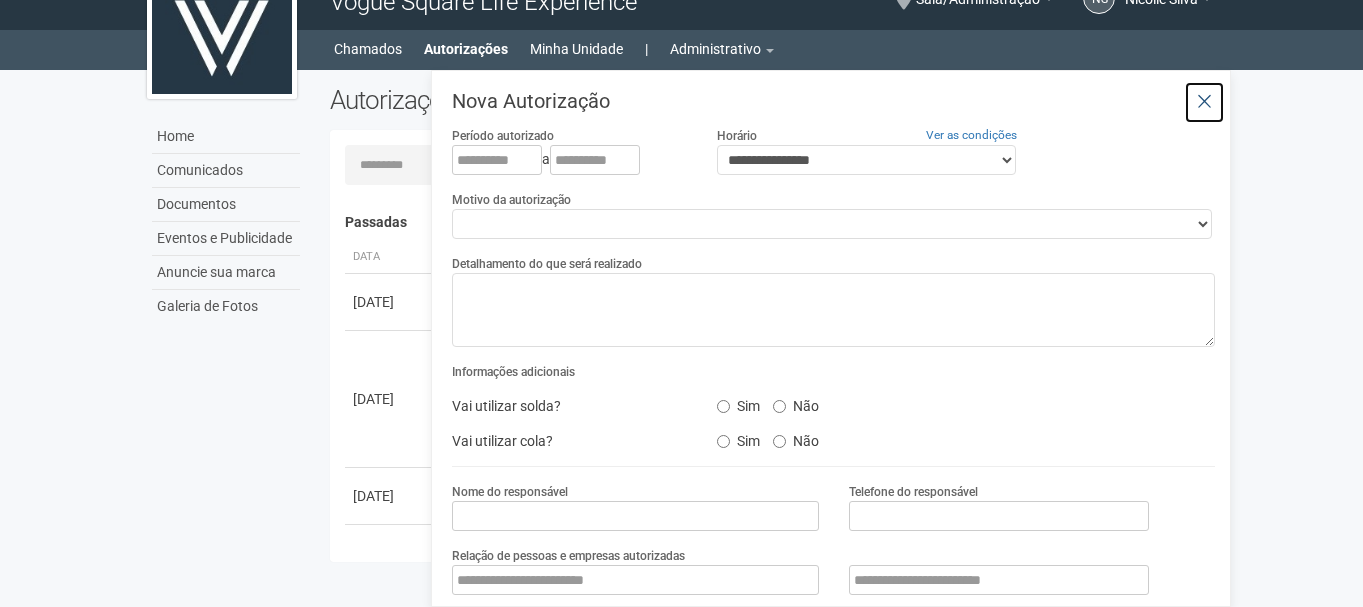 click at bounding box center [1204, 102] 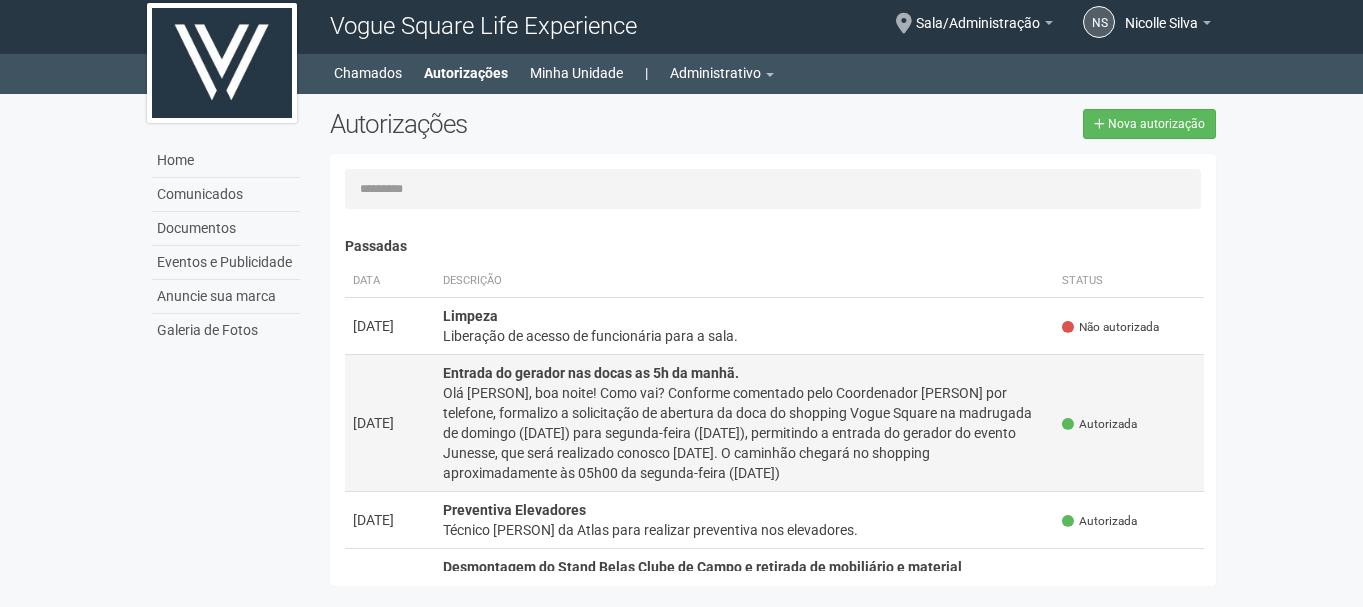 scroll, scrollTop: 0, scrollLeft: 0, axis: both 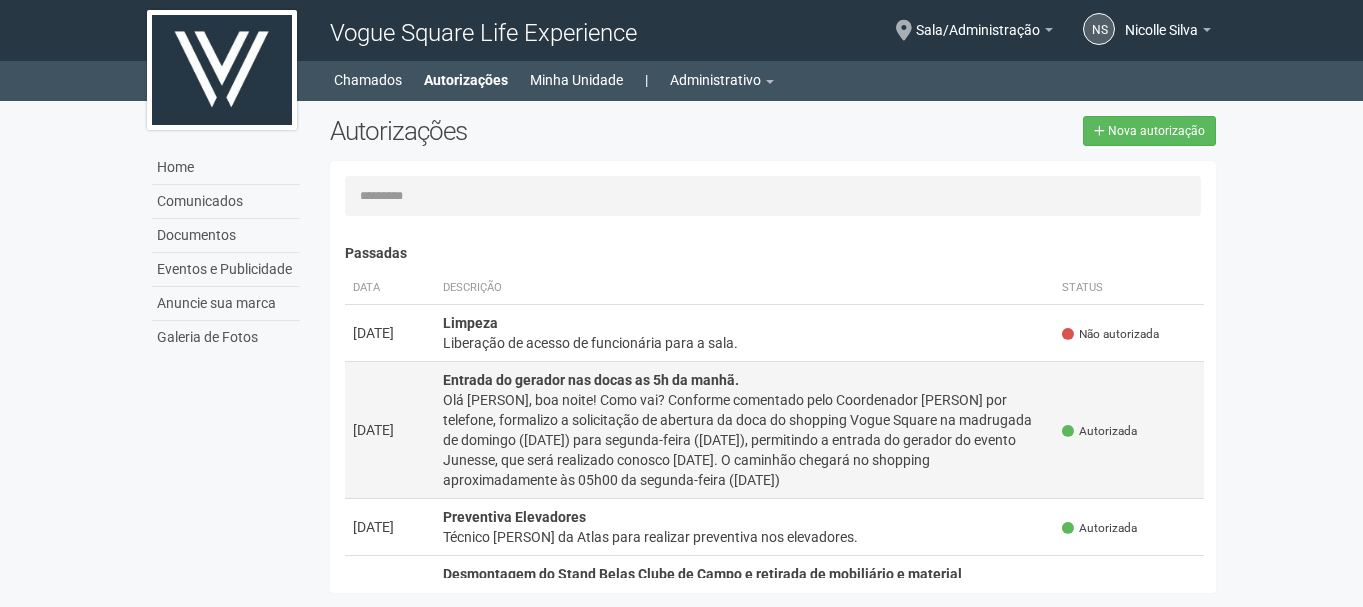 click on "Olá Vanessa, boa noite!
Como vai?
Conforme comentado pelo Coordenador Pedro Moreira por telefone, formalizo a solicitação de abertura da doca do shopping Vogue Square na madrugada de domingo (10/11) para segunda-feira (11/11), permitindo a entrada do gerador do evento Junesse, que será realizado conosco 11/11.
O caminhão chegará no shopping aproximadamente às 05h00 da segunda-feira (11/11)" at bounding box center (745, 440) 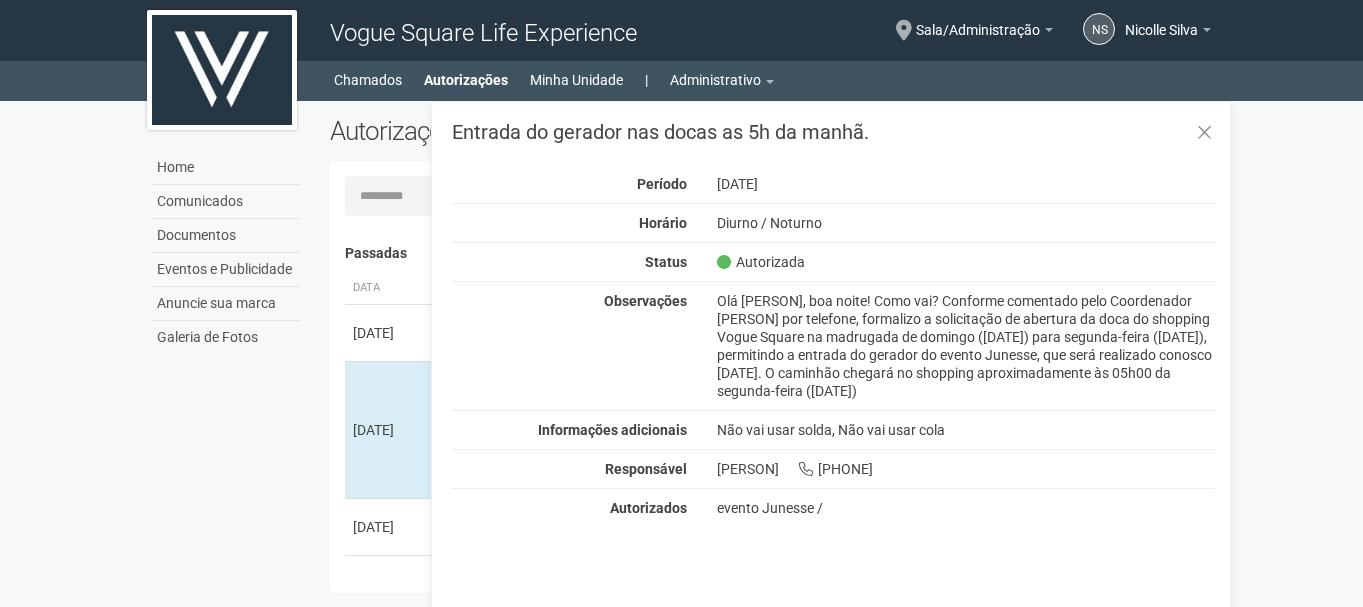 drag, startPoint x: 615, startPoint y: 381, endPoint x: 612, endPoint y: 361, distance: 20.22375 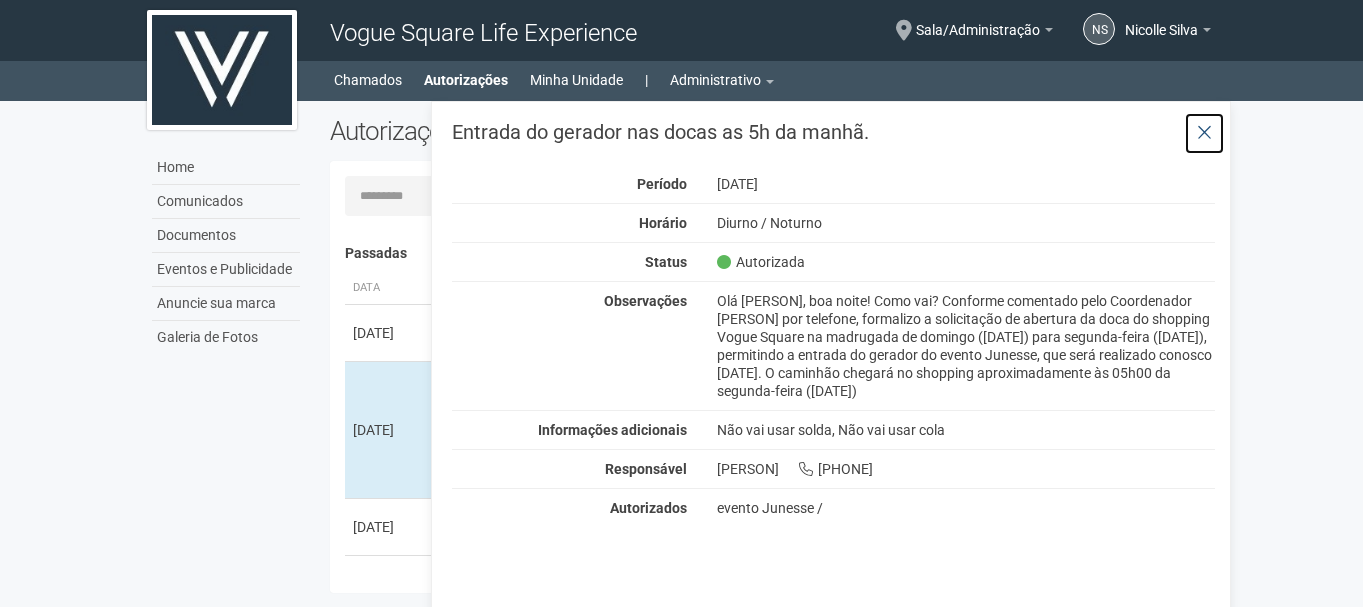 click at bounding box center (1204, 133) 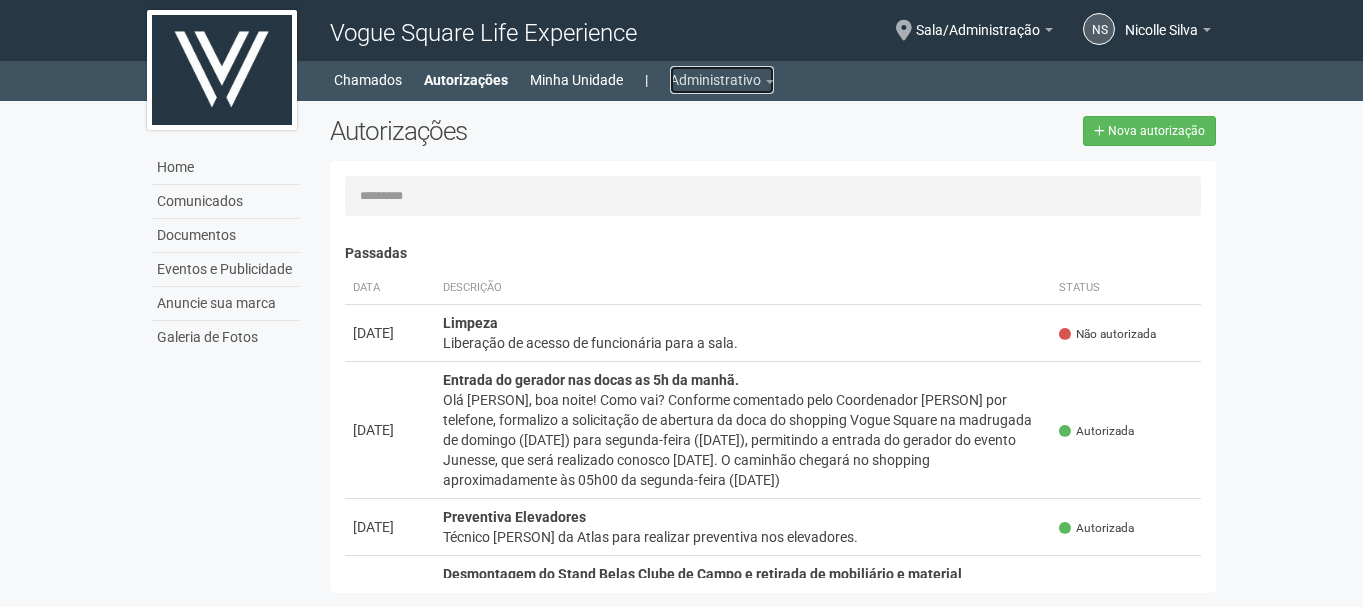 click on "Administrativo" at bounding box center [722, 80] 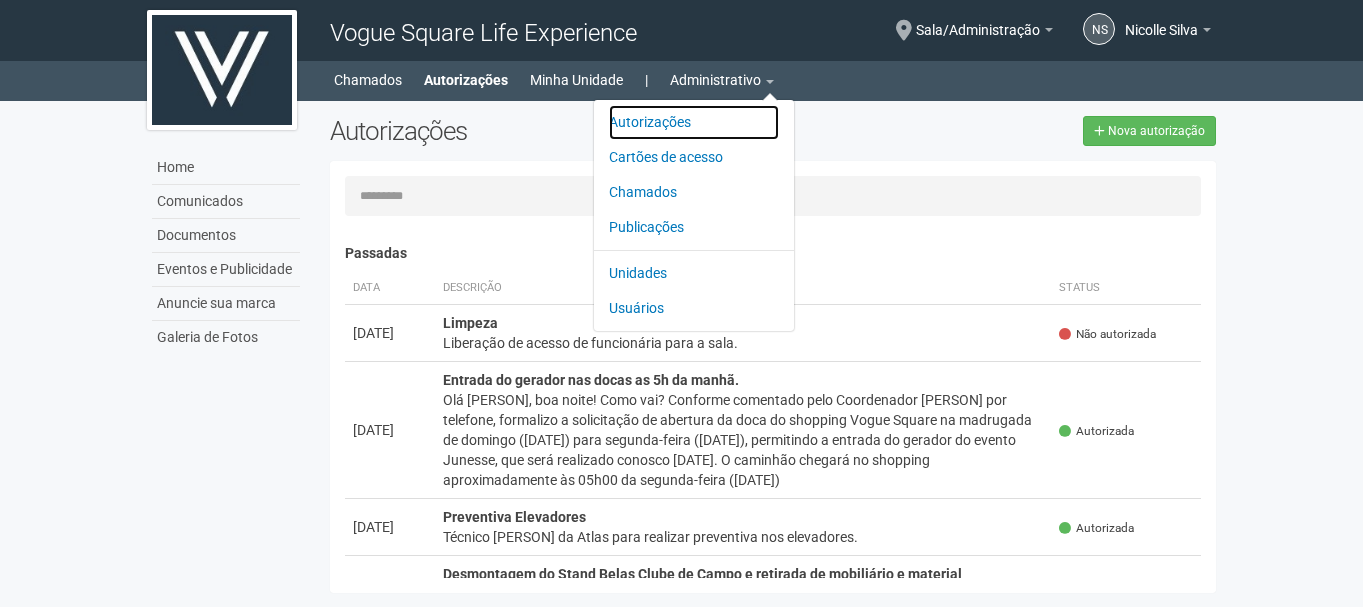 click on "Autorizações" at bounding box center [694, 122] 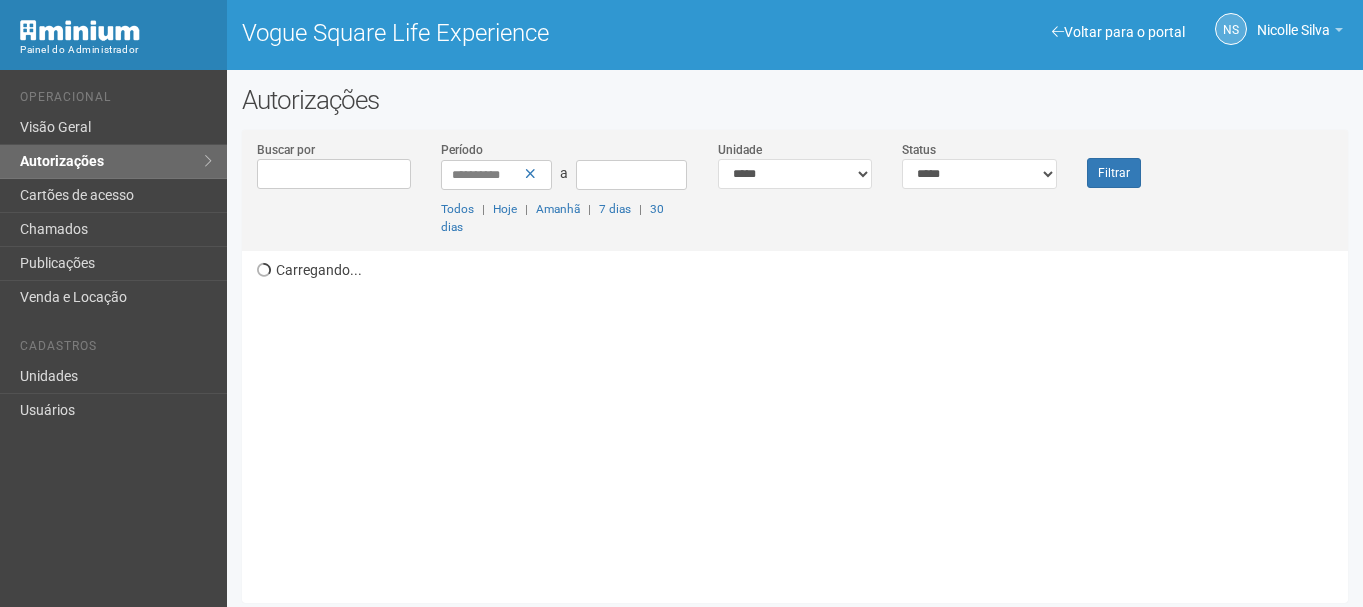 scroll, scrollTop: 0, scrollLeft: 0, axis: both 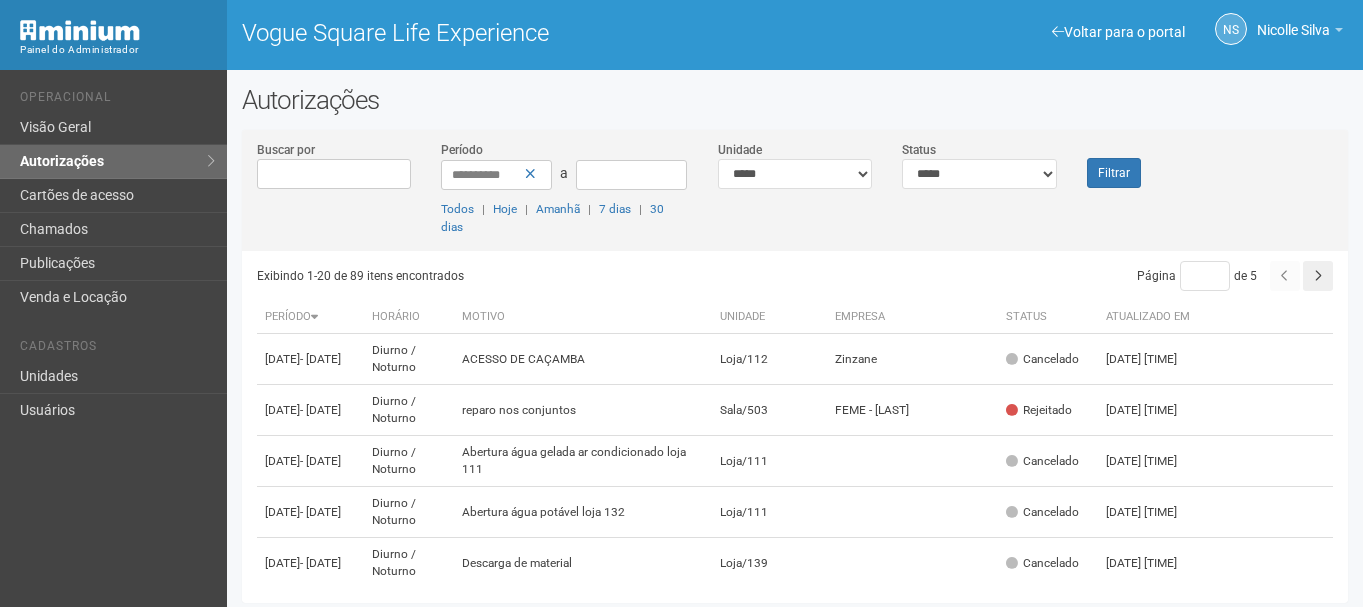 click on "Operacional" at bounding box center [116, 100] 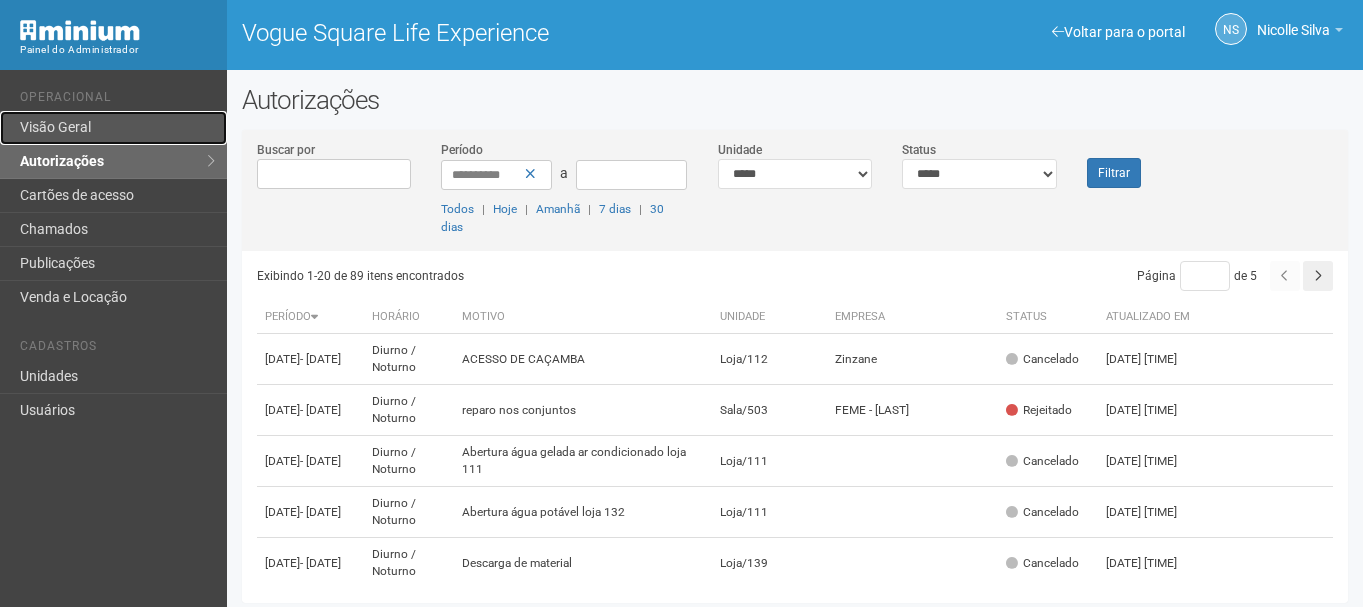 click on "Visão Geral" at bounding box center [113, 128] 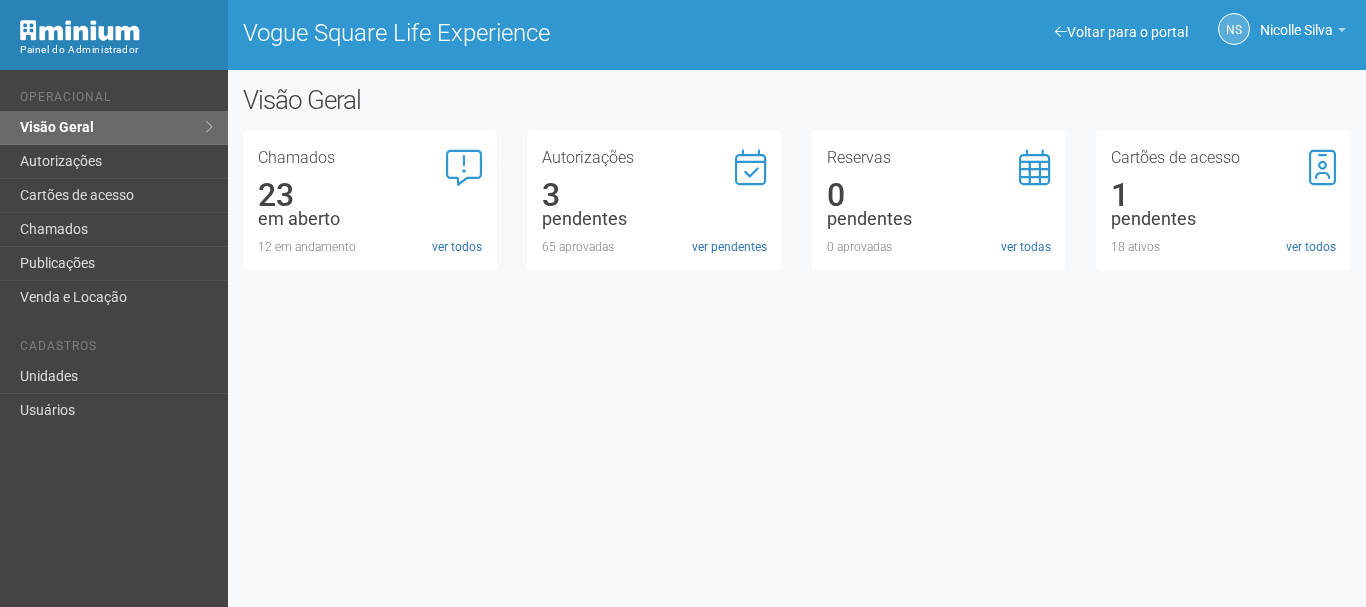 scroll, scrollTop: 0, scrollLeft: 0, axis: both 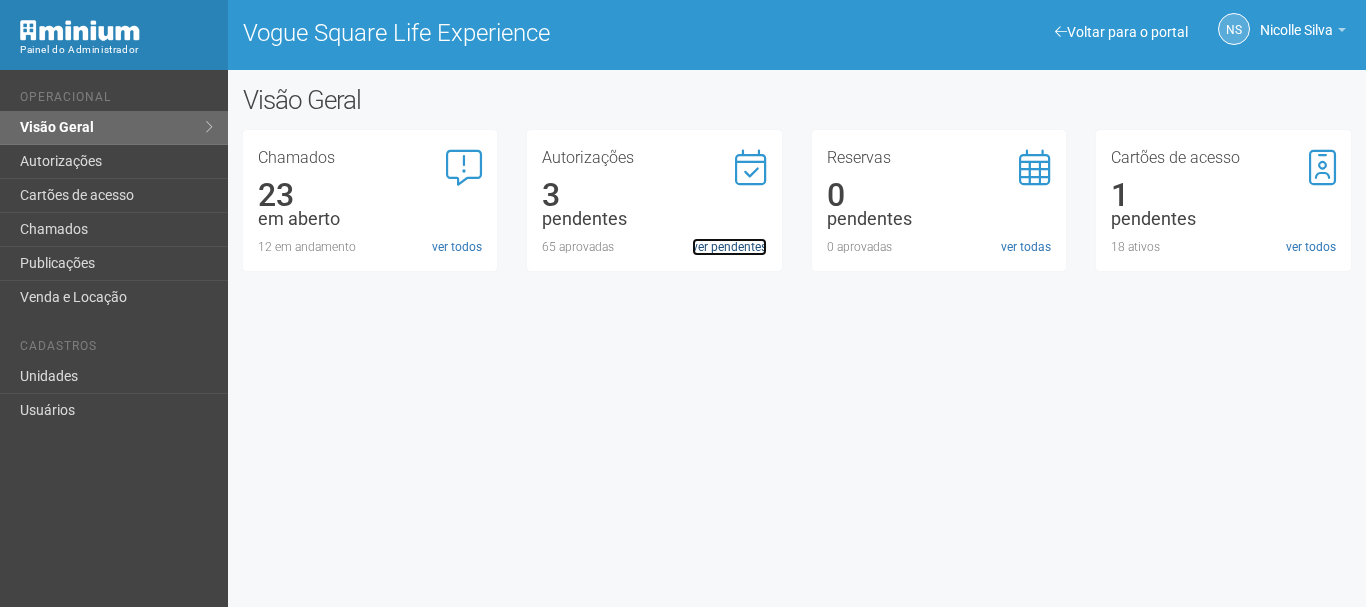 click on "ver pendentes" at bounding box center [729, 247] 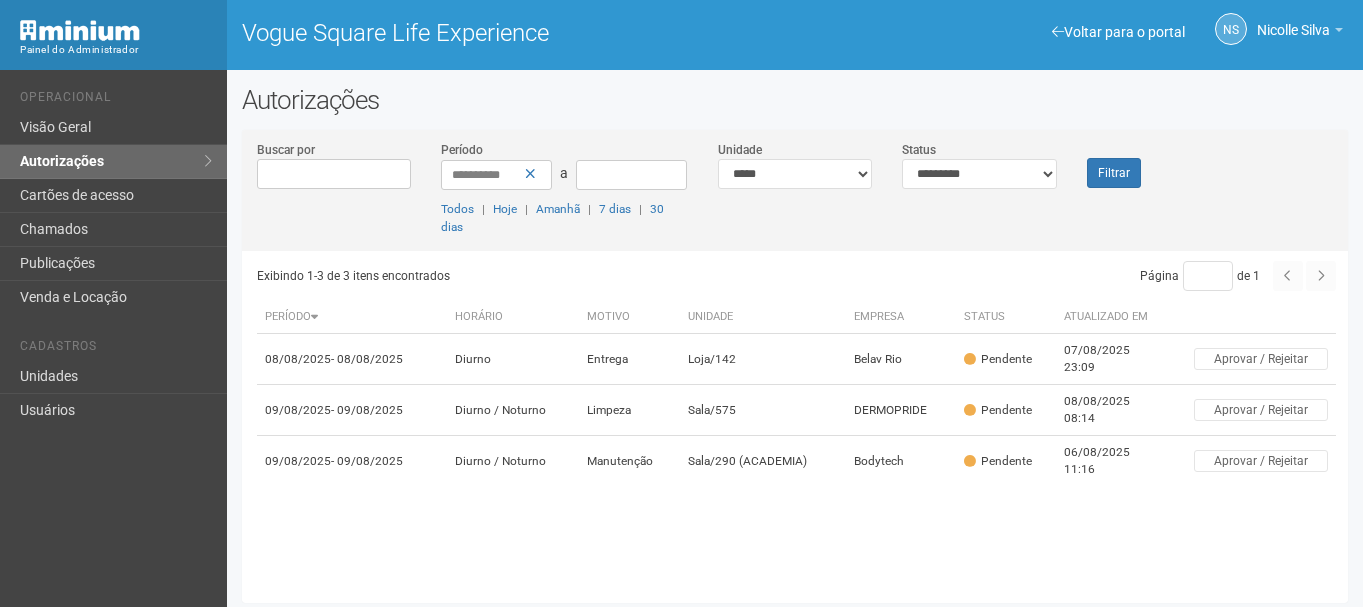 scroll, scrollTop: 0, scrollLeft: 0, axis: both 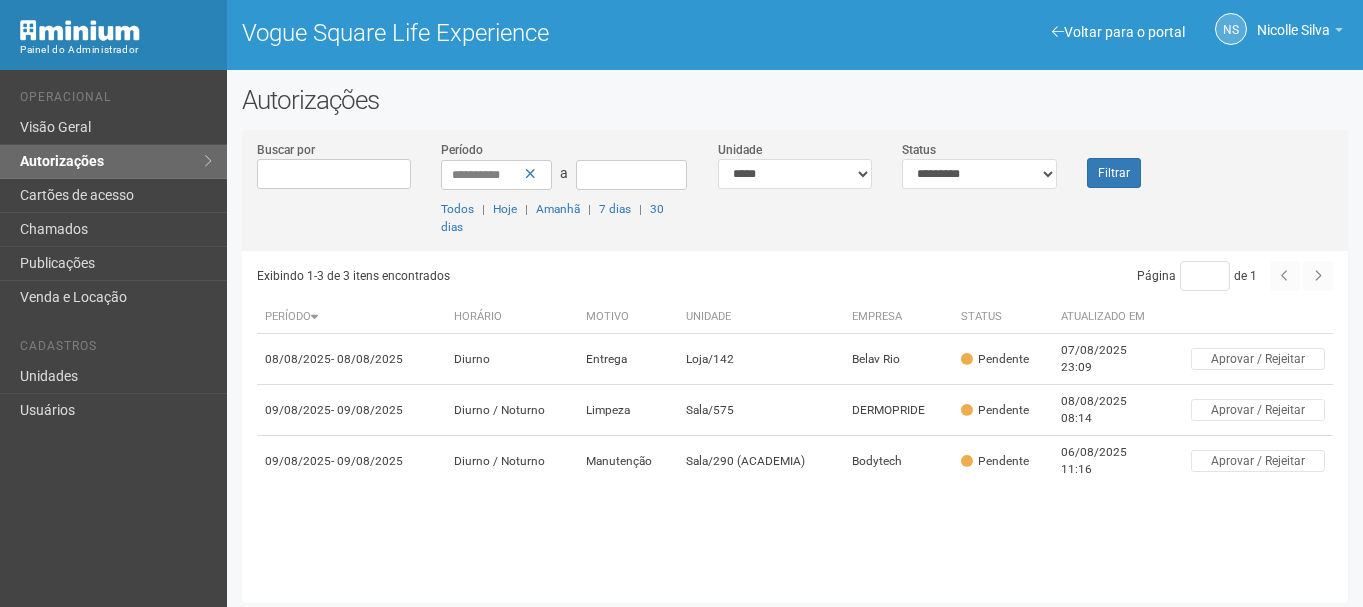 click on "Autorizações" at bounding box center [795, 100] 